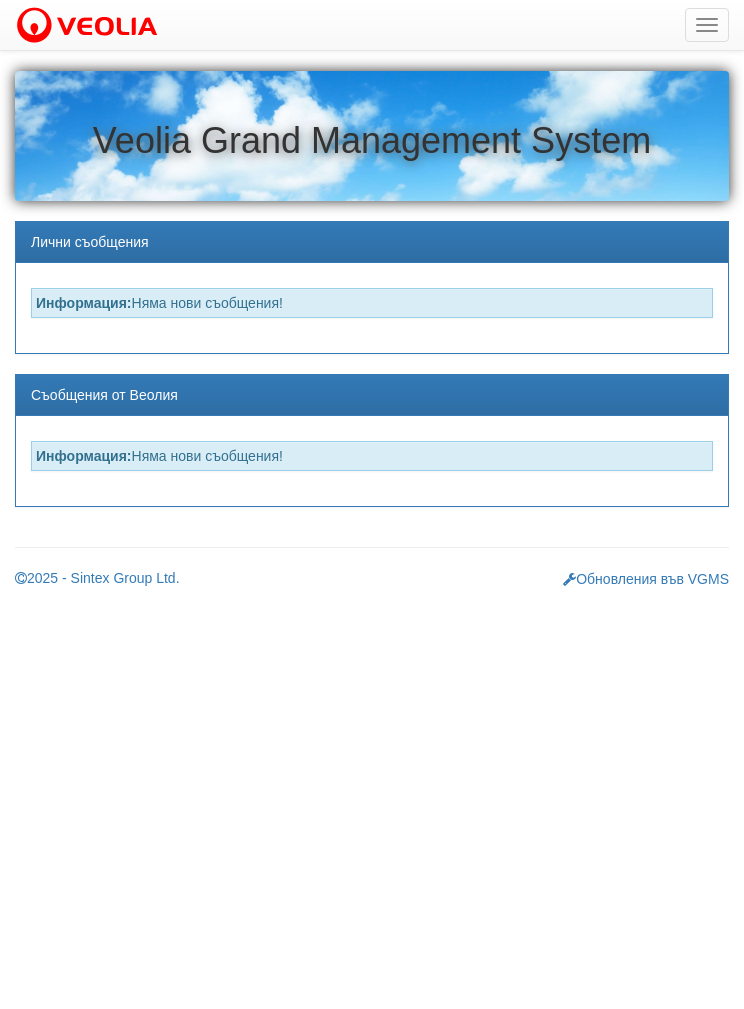 scroll, scrollTop: 0, scrollLeft: 0, axis: both 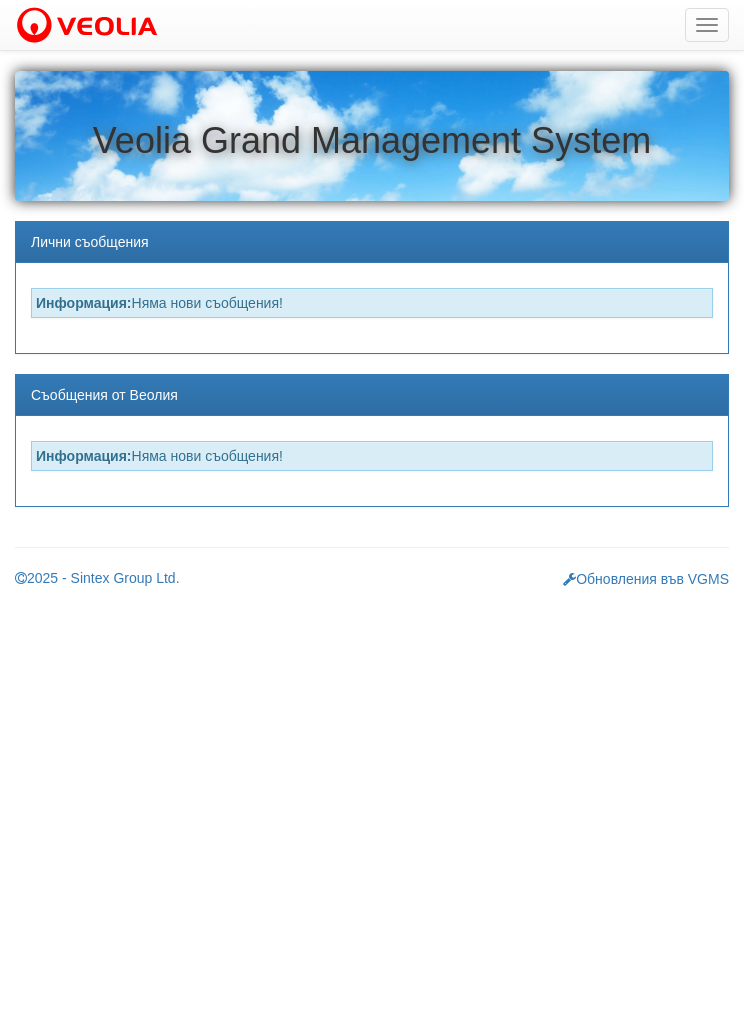 click at bounding box center (707, 25) 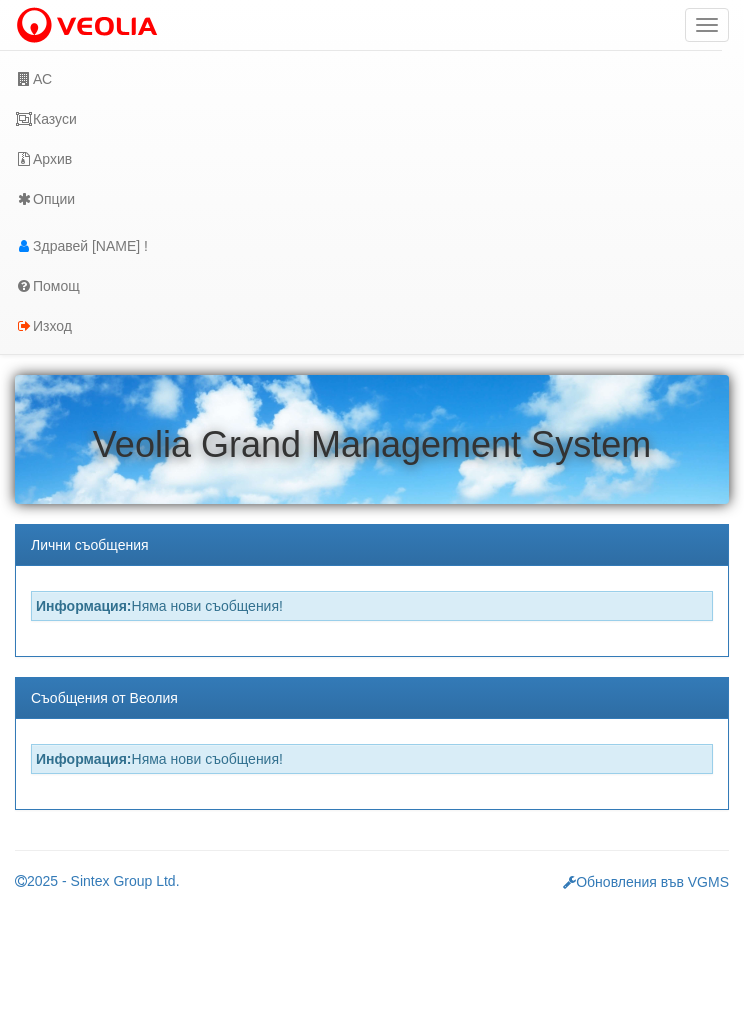 click at bounding box center (24, 79) 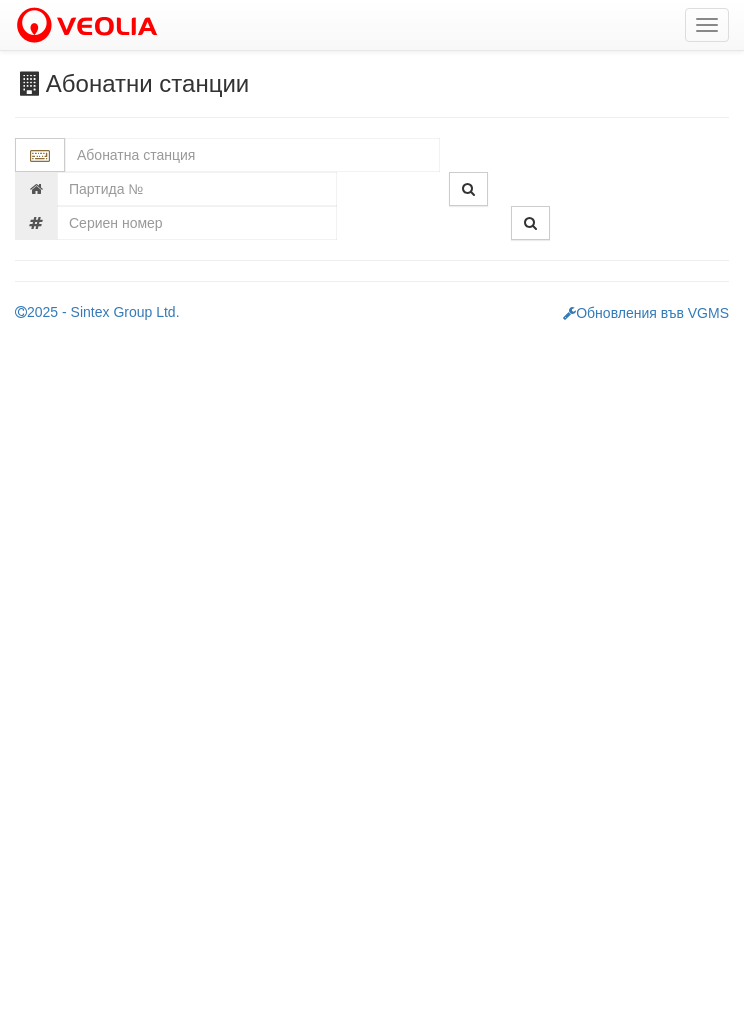 scroll, scrollTop: 0, scrollLeft: 0, axis: both 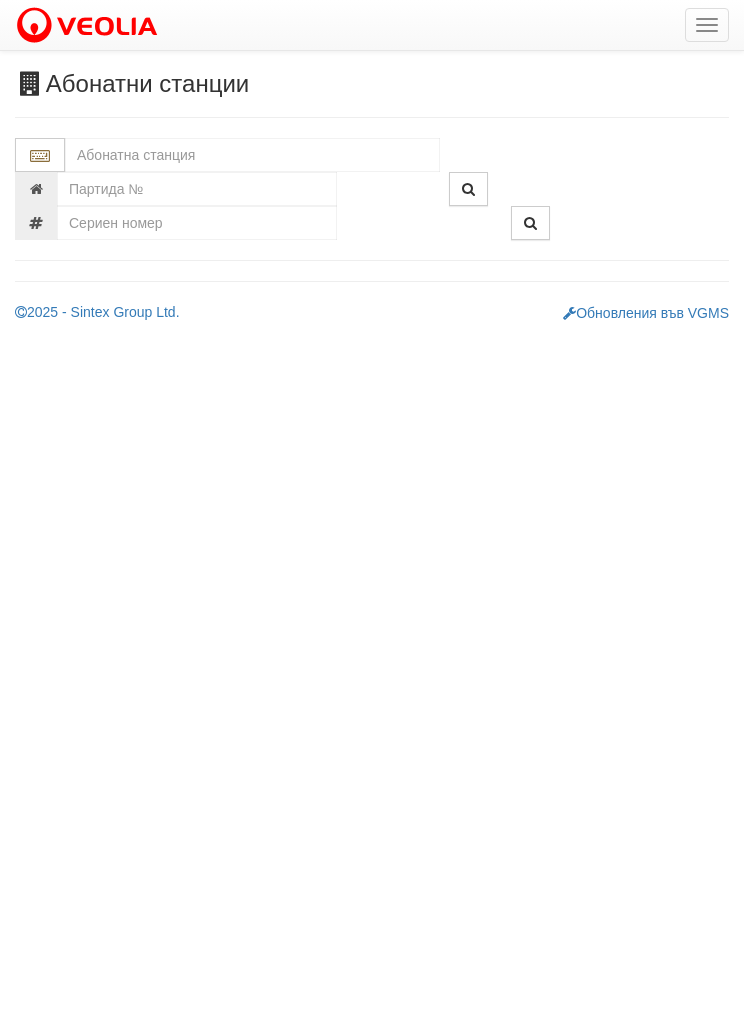 click at bounding box center (252, 155) 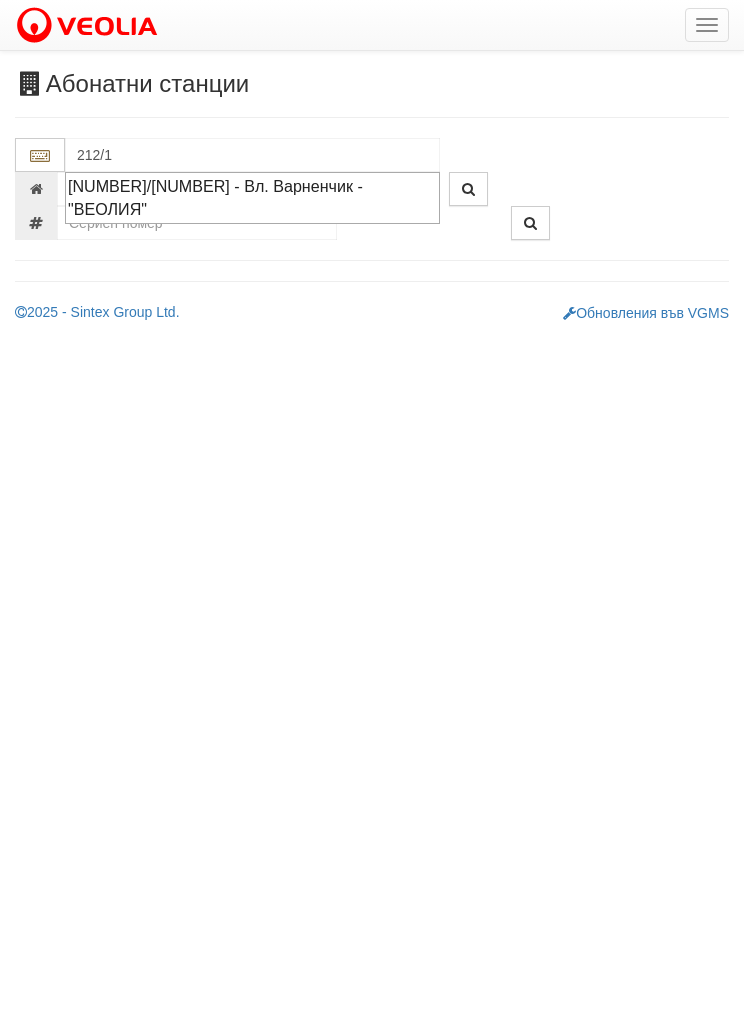 click on "[NUMBER]/[NUMBER] - Вл. Варненчик - "ВЕОЛИЯ"" at bounding box center (252, 198) 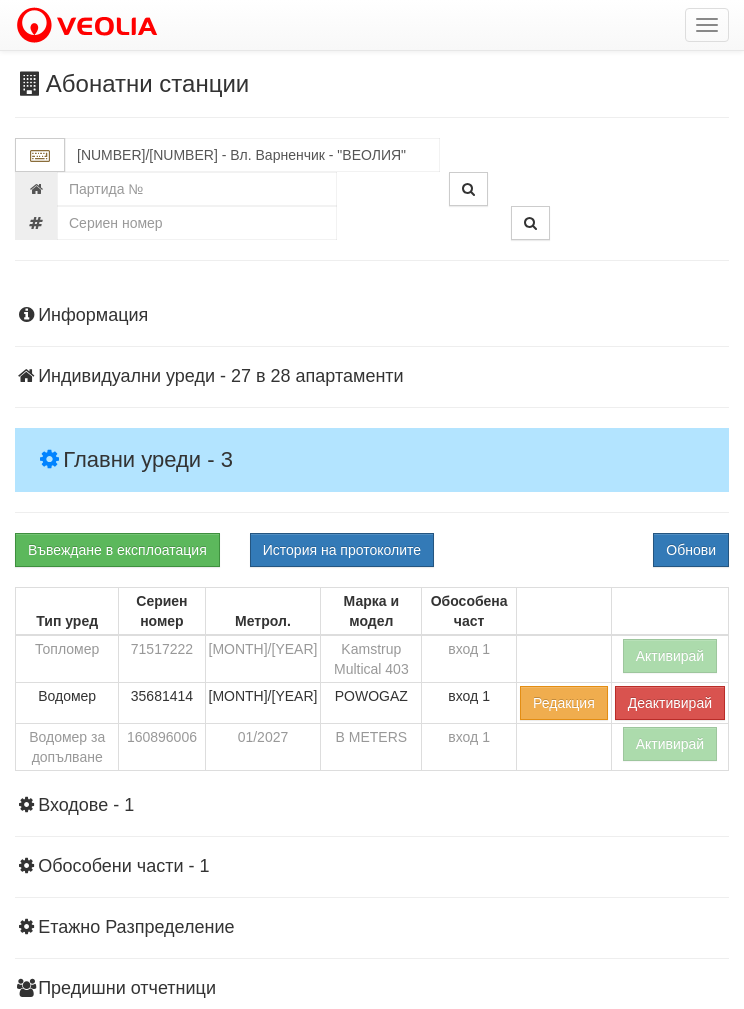 click on "Главни уреди - 3" at bounding box center [372, 460] 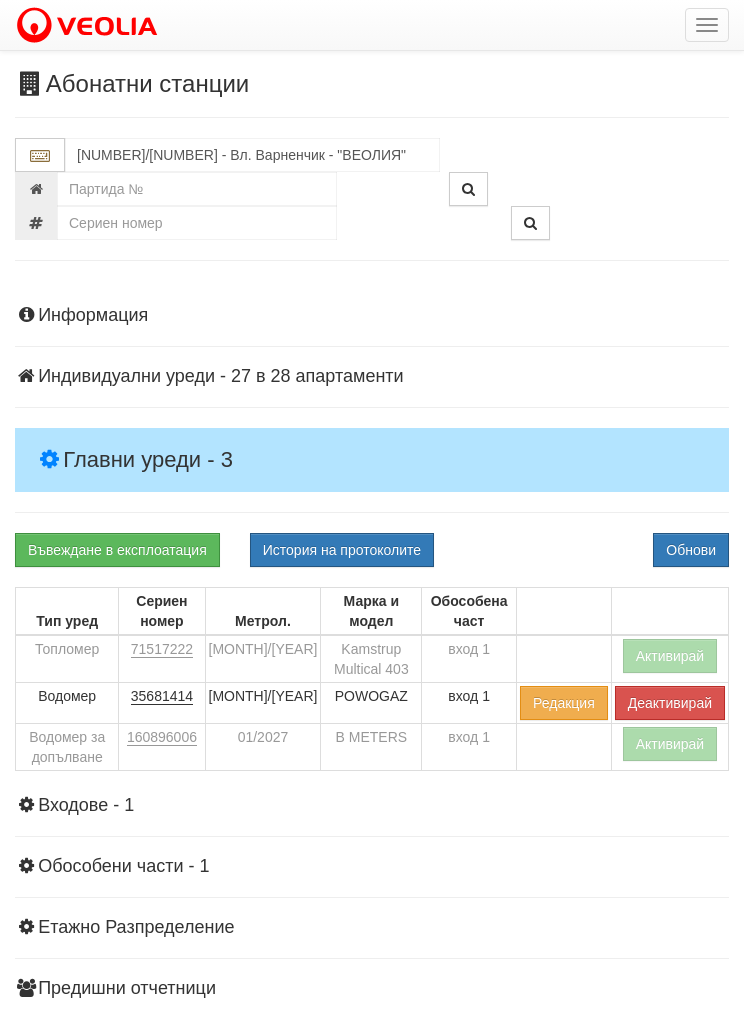 click on "Активирай" at bounding box center (670, 656) 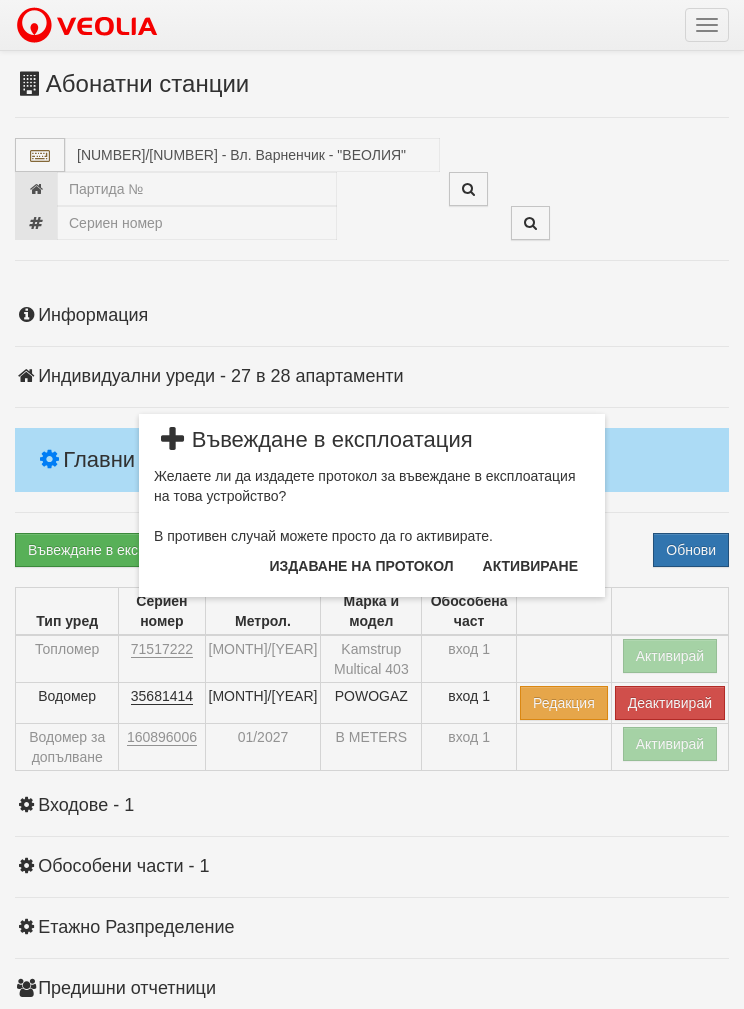 click on "Издаване на протокол" at bounding box center [362, 566] 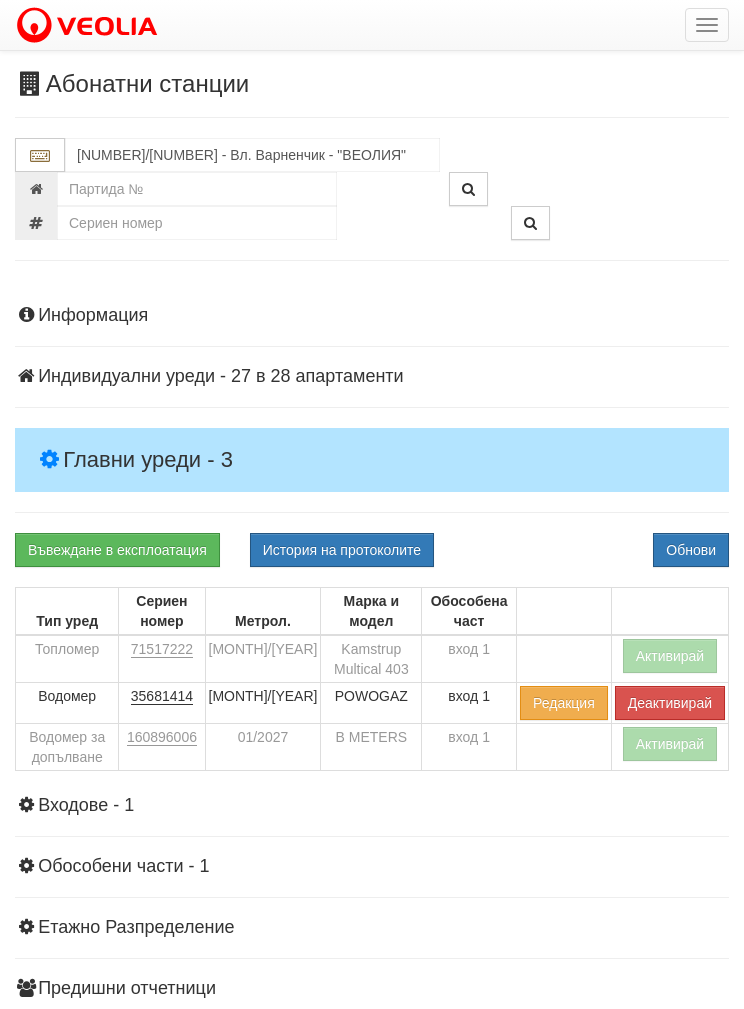 click on "Обнови" at bounding box center [691, 550] 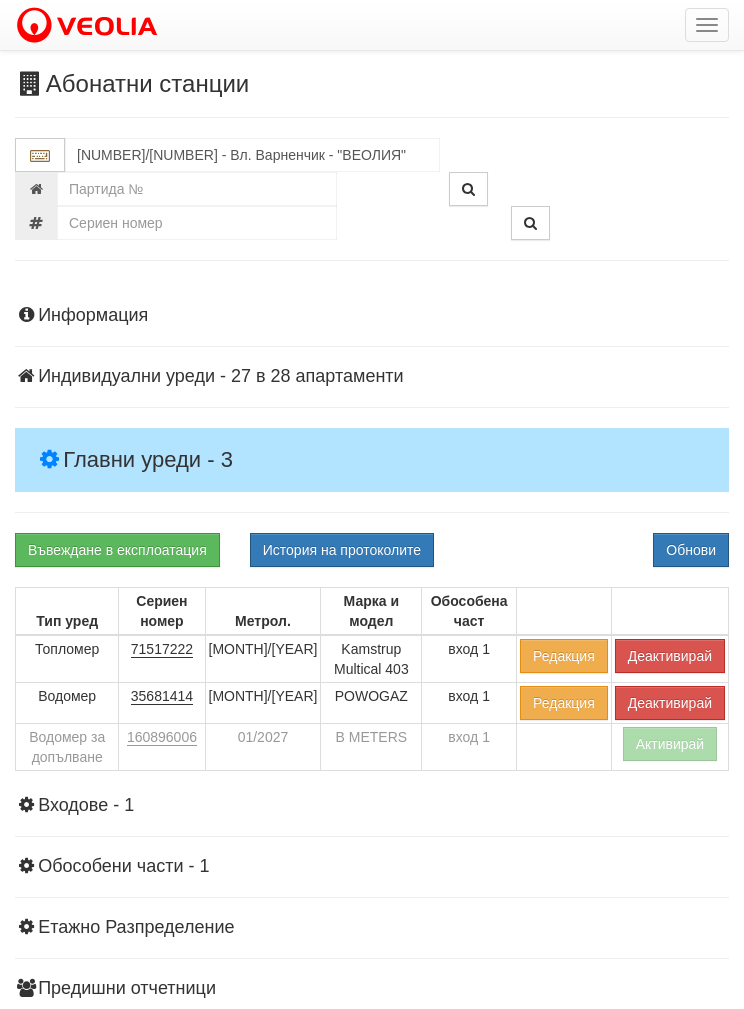 click on "Активирай" at bounding box center (670, 744) 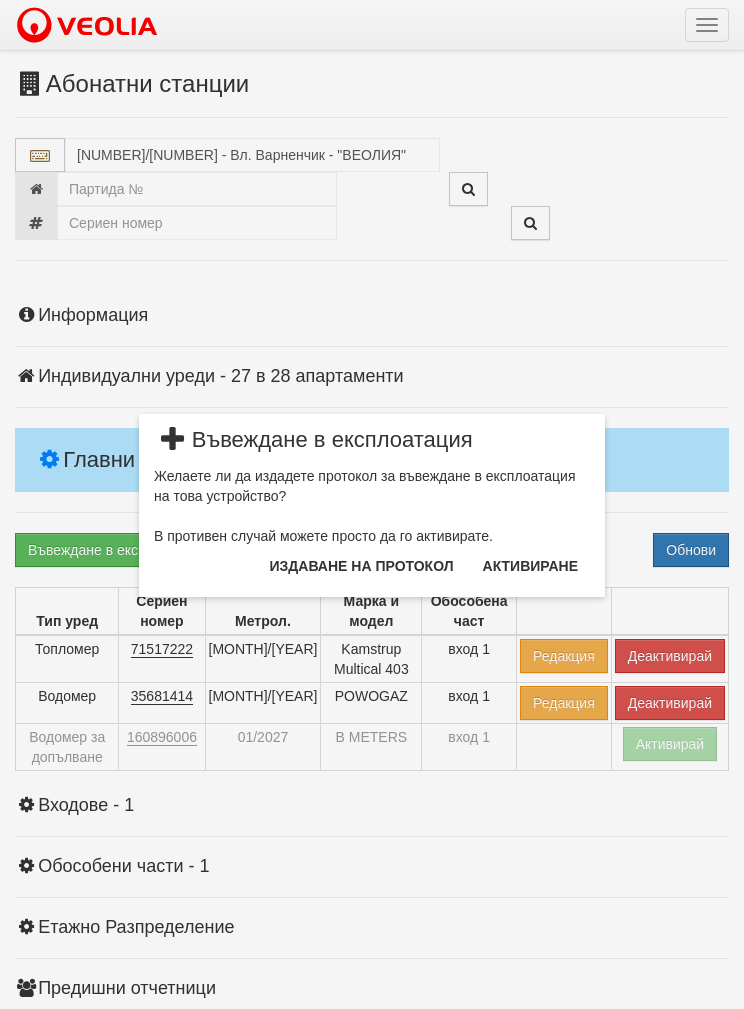 click on "Издаване на протокол" at bounding box center [362, 566] 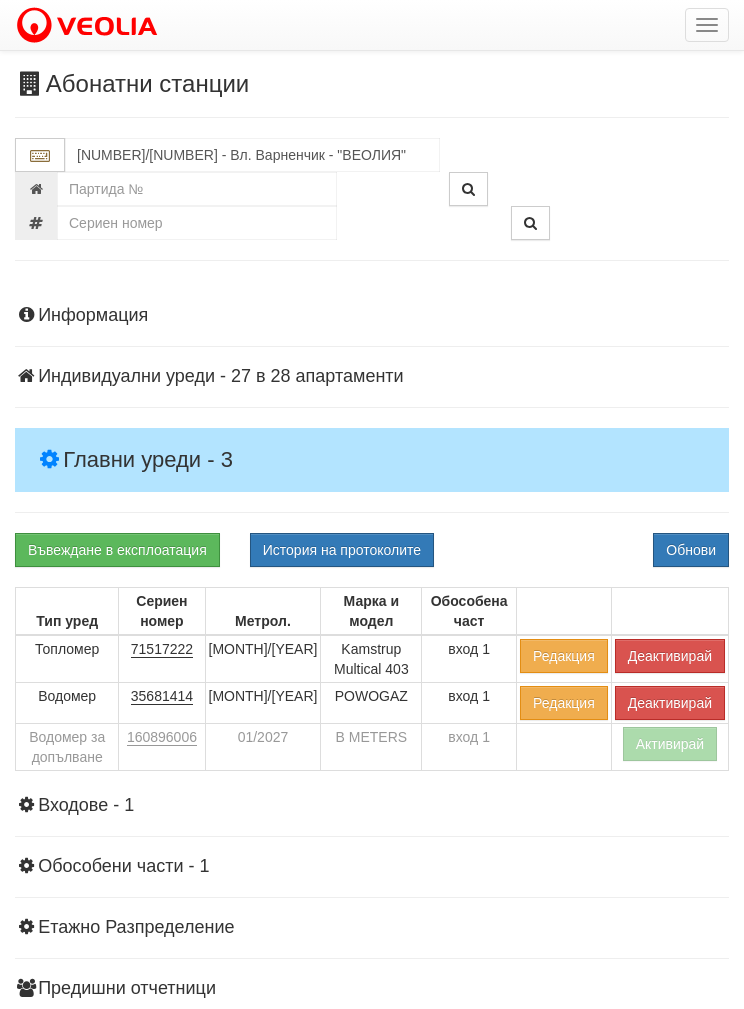 click on "Обнови" at bounding box center (691, 550) 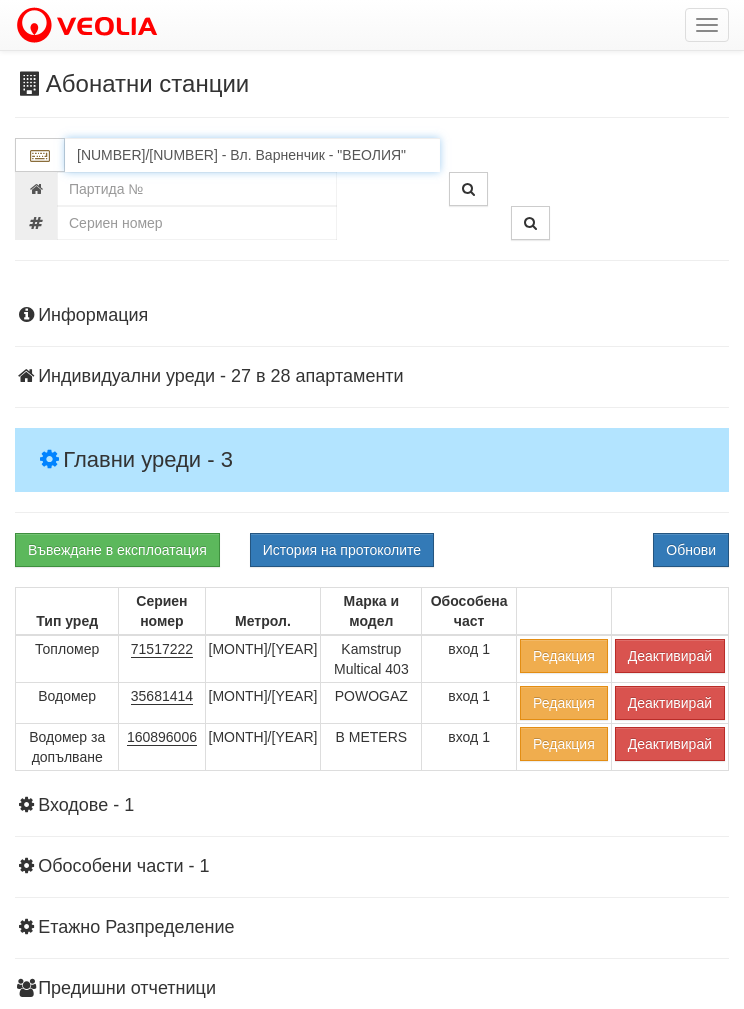 click on "[NUMBER]/[NUMBER] - Вл. Варненчик - "ВЕОЛИЯ"" at bounding box center [252, 155] 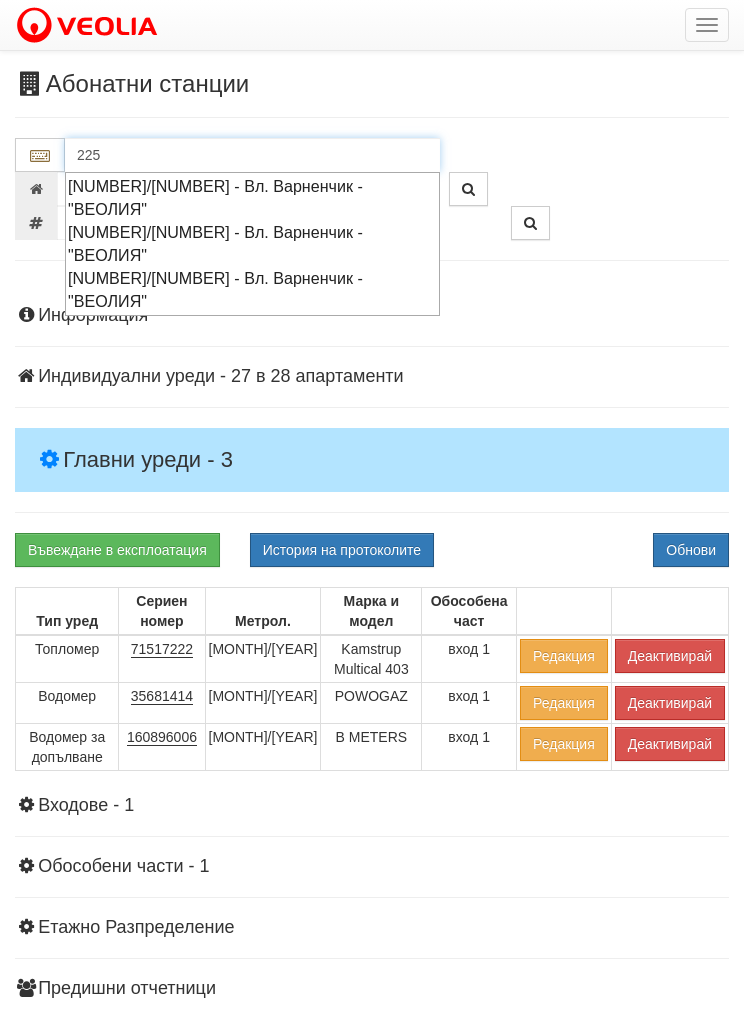 type on "225/" 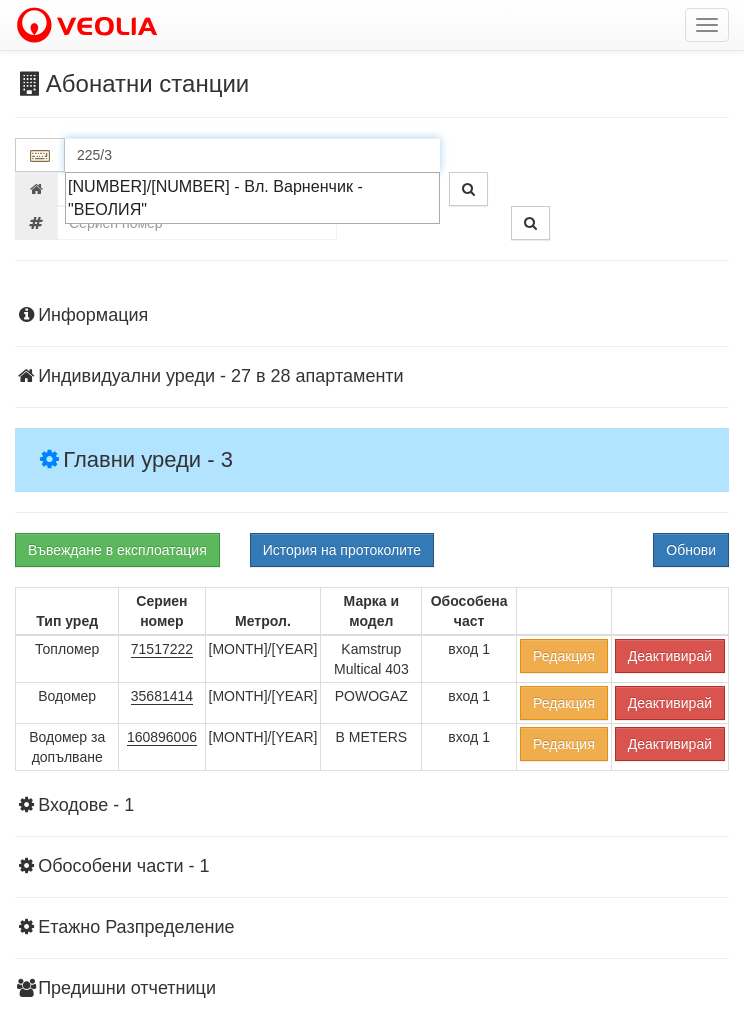 click on "[NUMBER]/[NUMBER] - Вл. Варненчик - "ВЕОЛИЯ"" at bounding box center [252, 198] 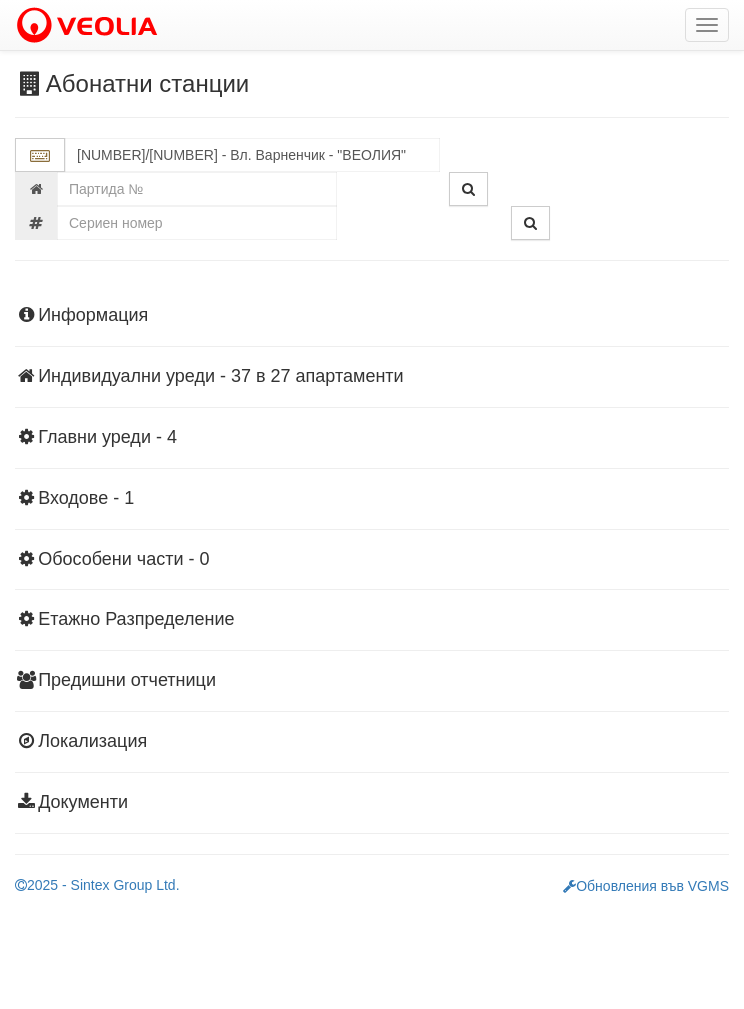 click on "Информация
Параметри
Брой Апартаменти:
27
Ползватели 05/2025
48  %
0  % 29" at bounding box center [372, 557] 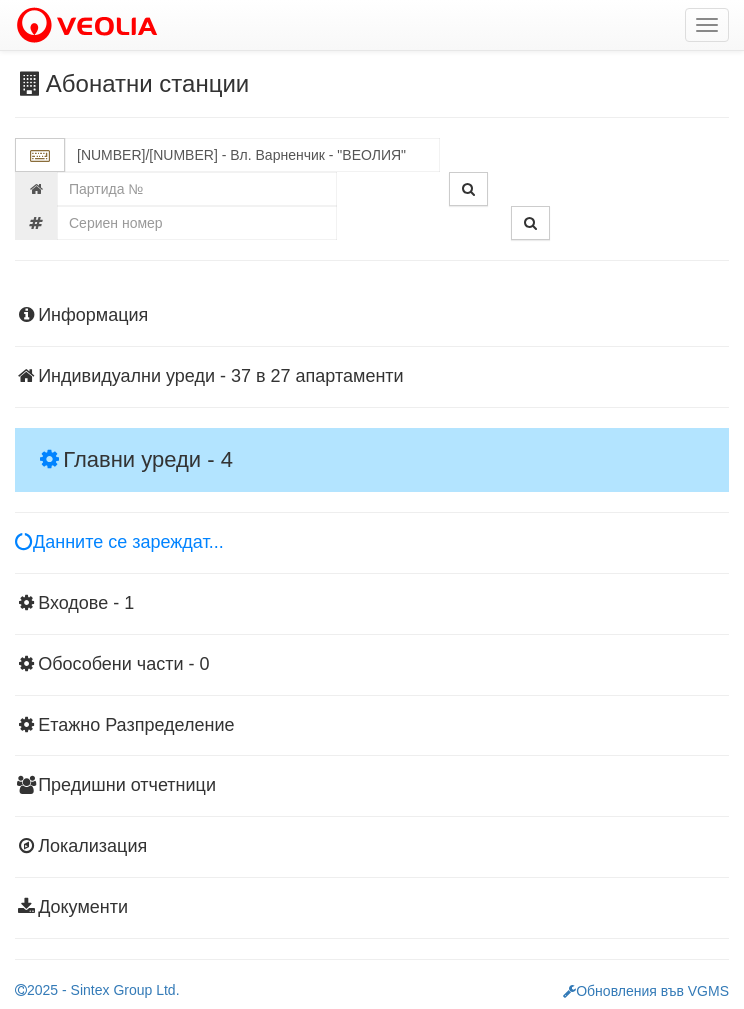 click on "Главни уреди - 4" at bounding box center (372, 460) 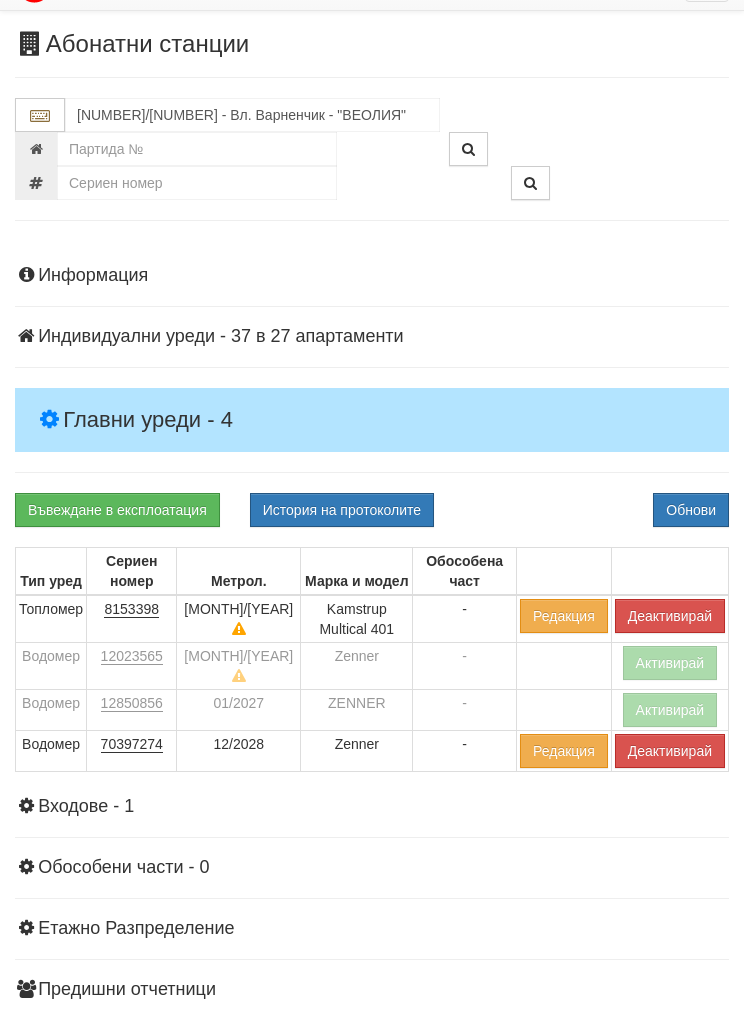 scroll, scrollTop: 40, scrollLeft: 0, axis: vertical 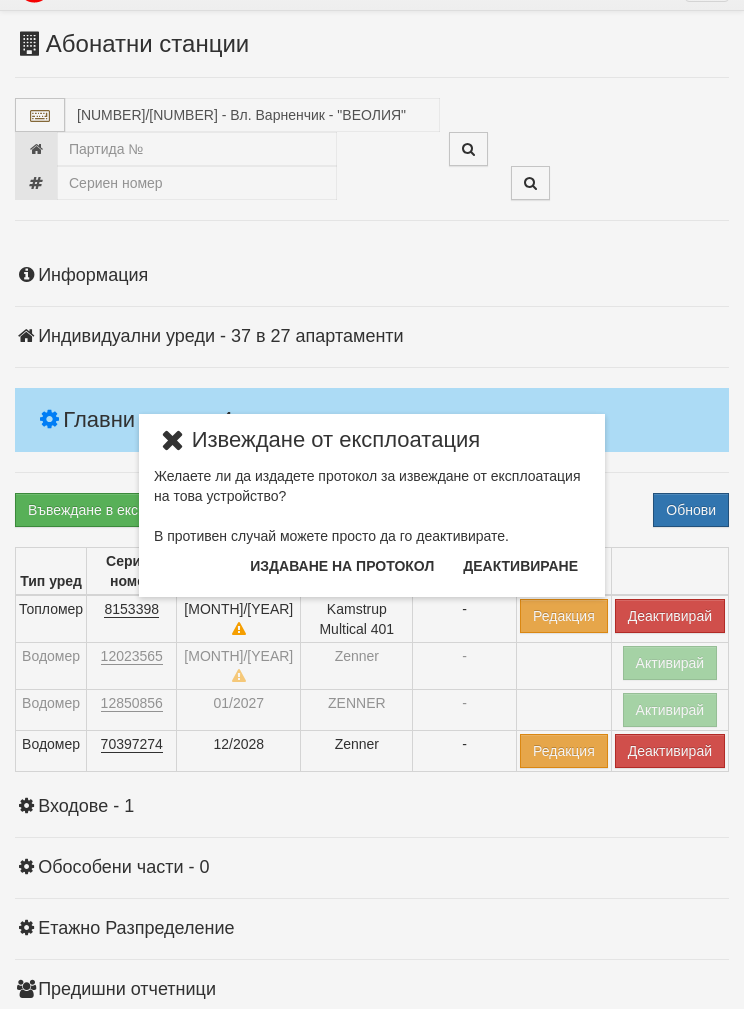 click on "Издаване на протокол" at bounding box center [342, 566] 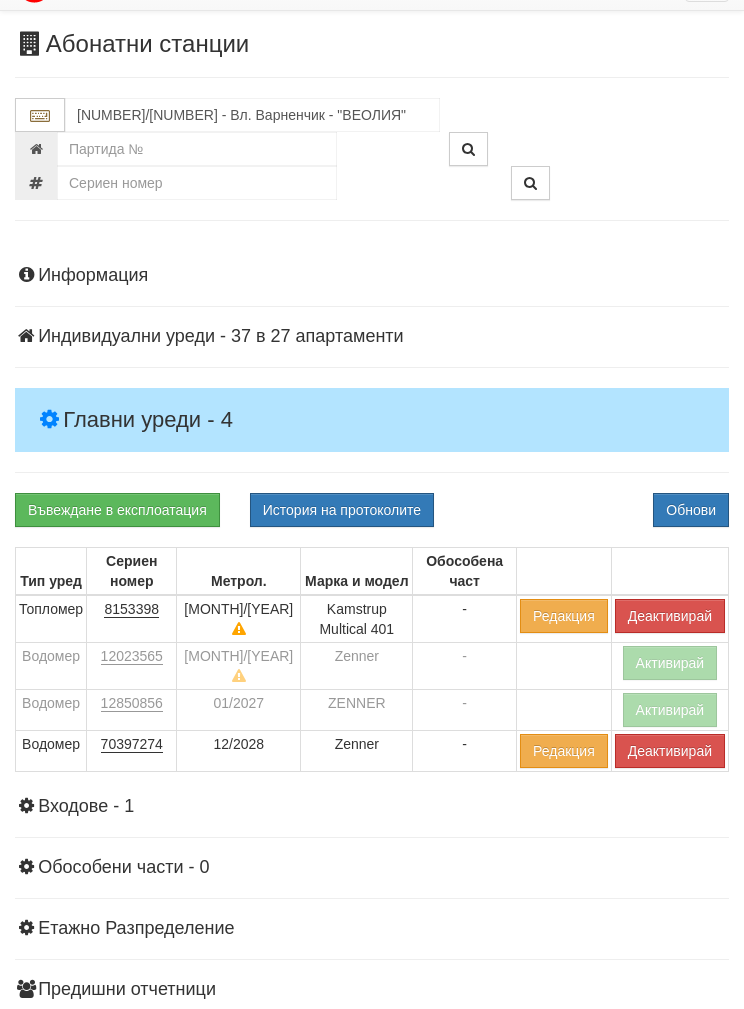 scroll, scrollTop: 120, scrollLeft: 0, axis: vertical 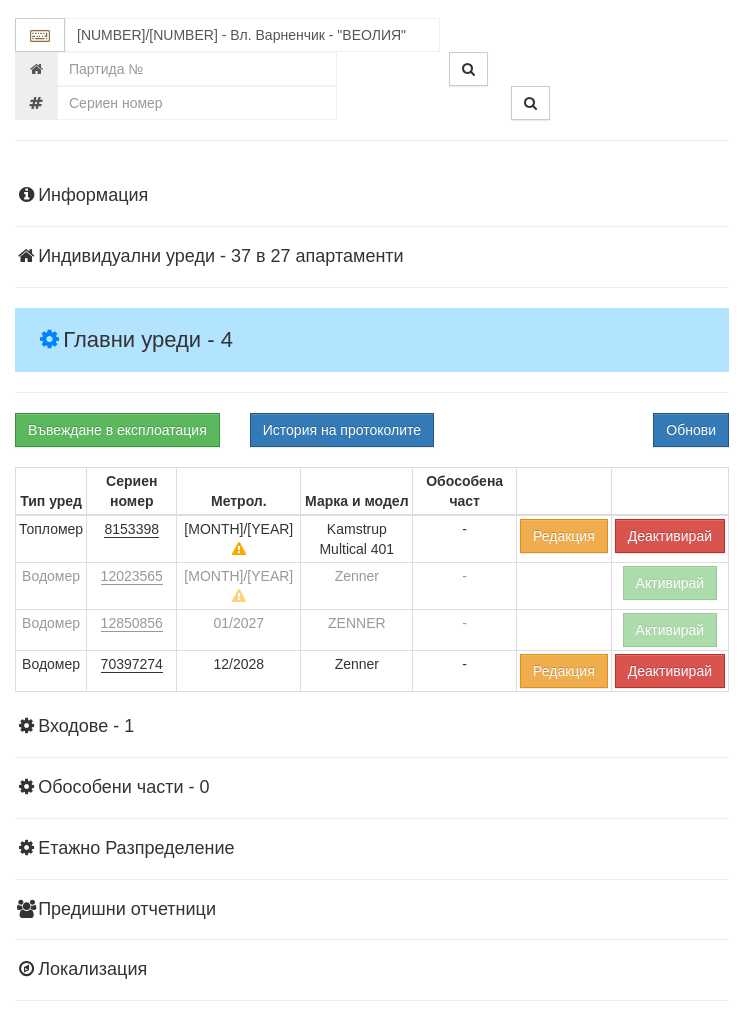 click on "Обнови" at bounding box center (691, 430) 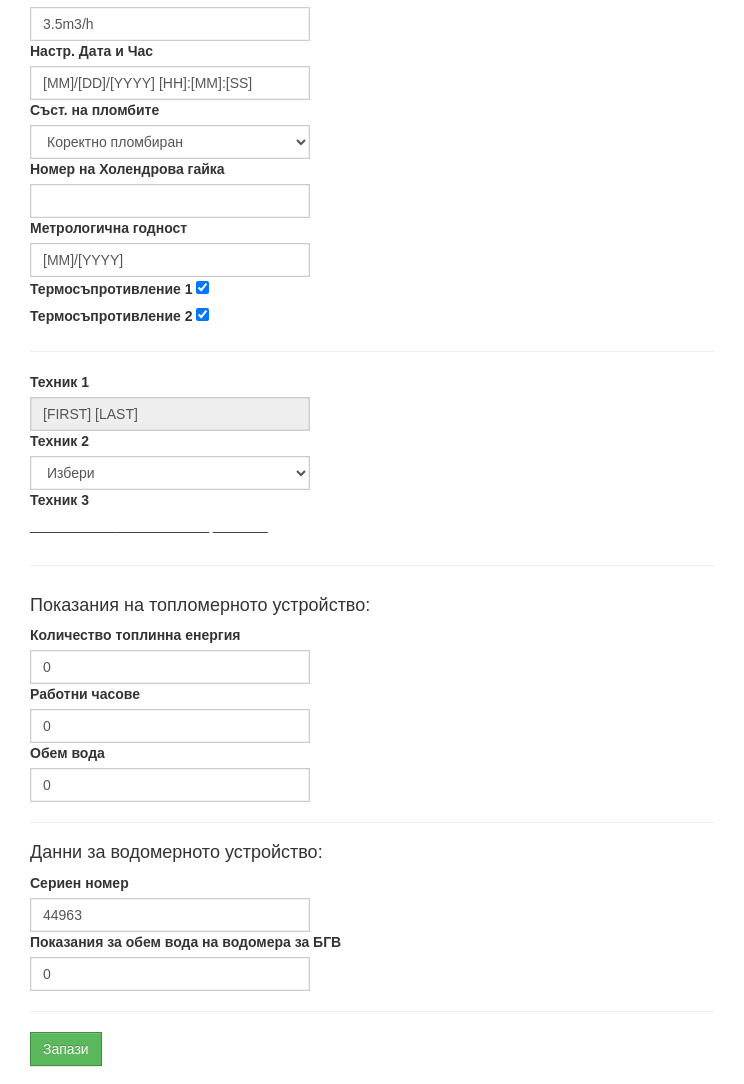 scroll, scrollTop: 666, scrollLeft: 0, axis: vertical 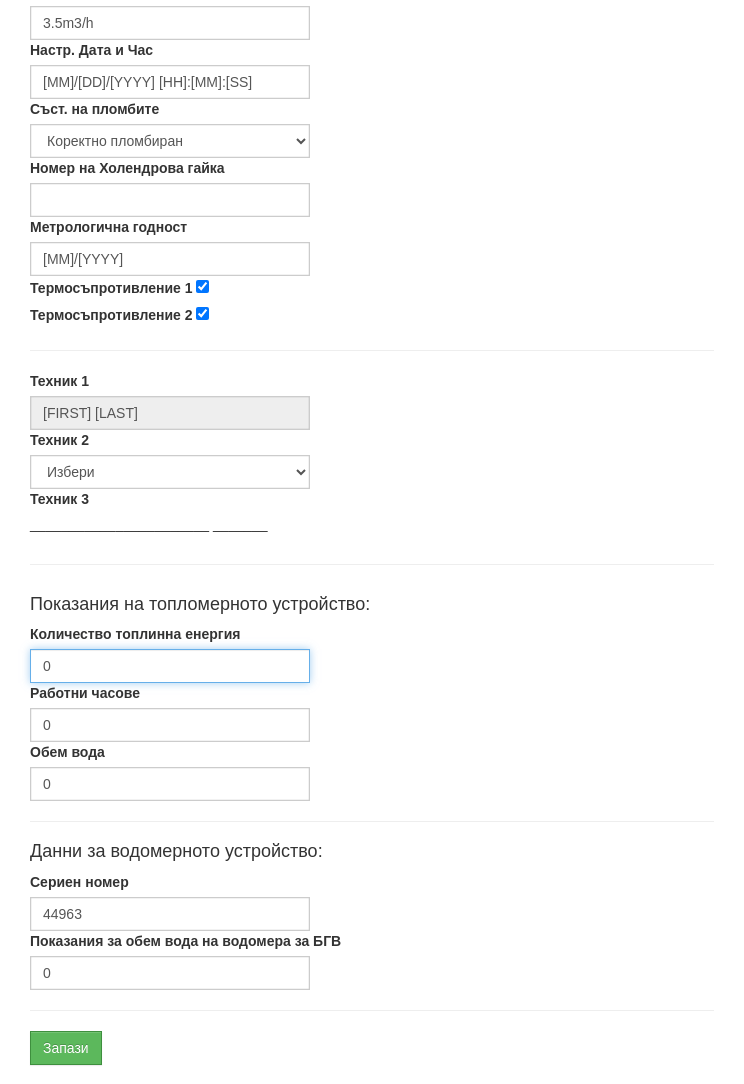 click on "0" at bounding box center (170, 666) 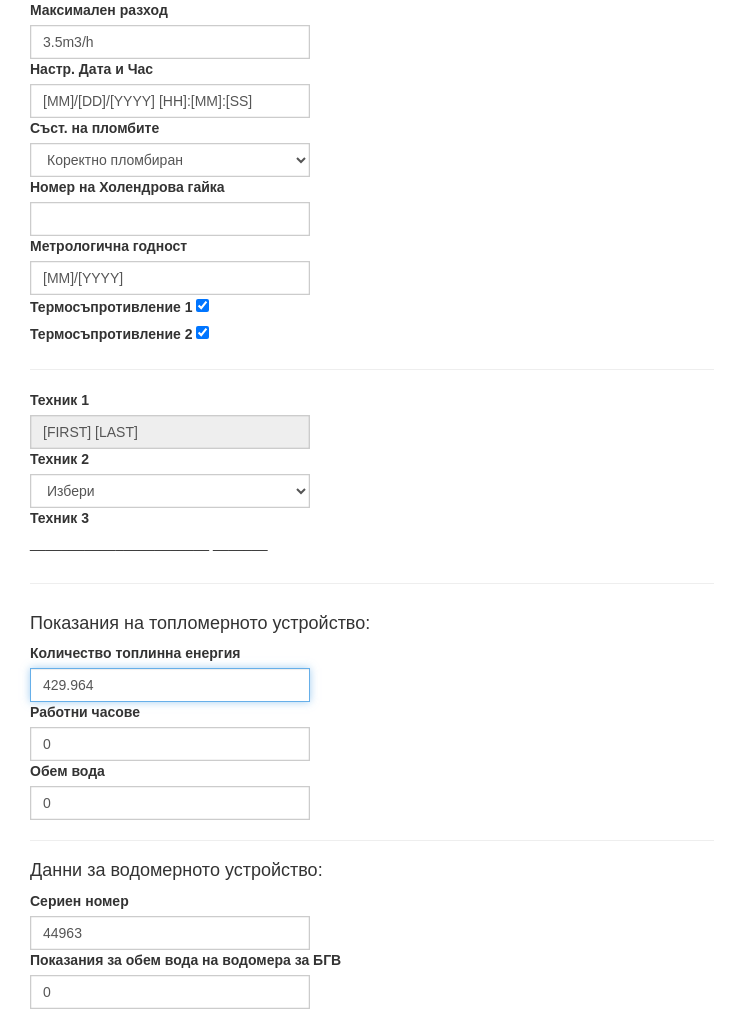 scroll, scrollTop: 647, scrollLeft: 0, axis: vertical 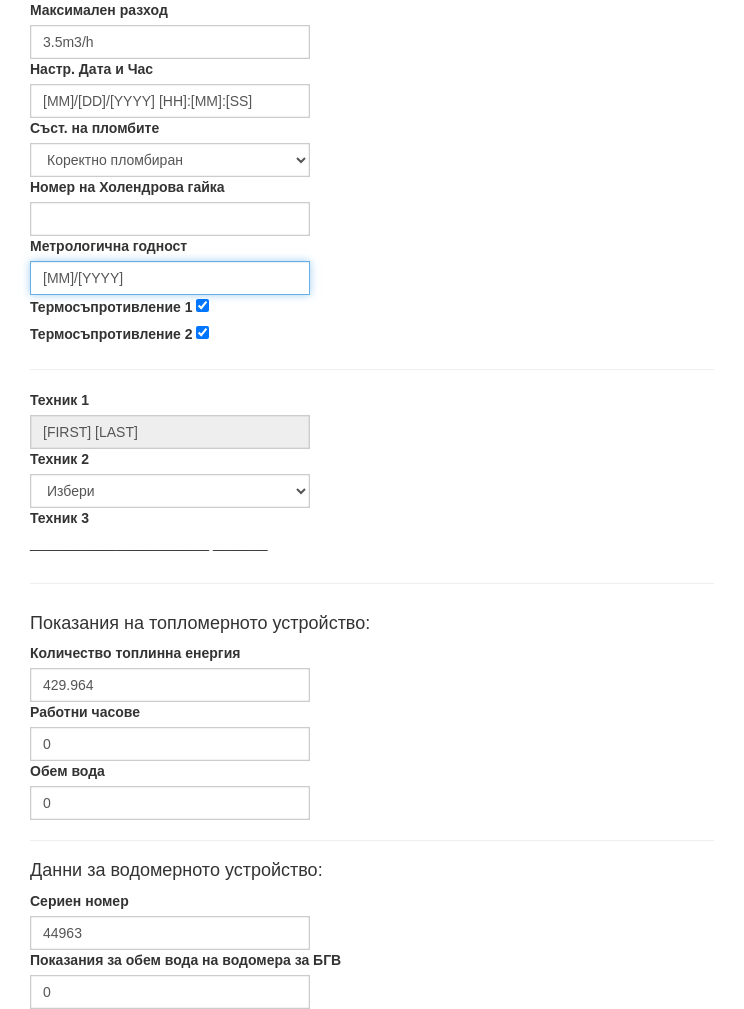 click on "05/2026" at bounding box center [170, 278] 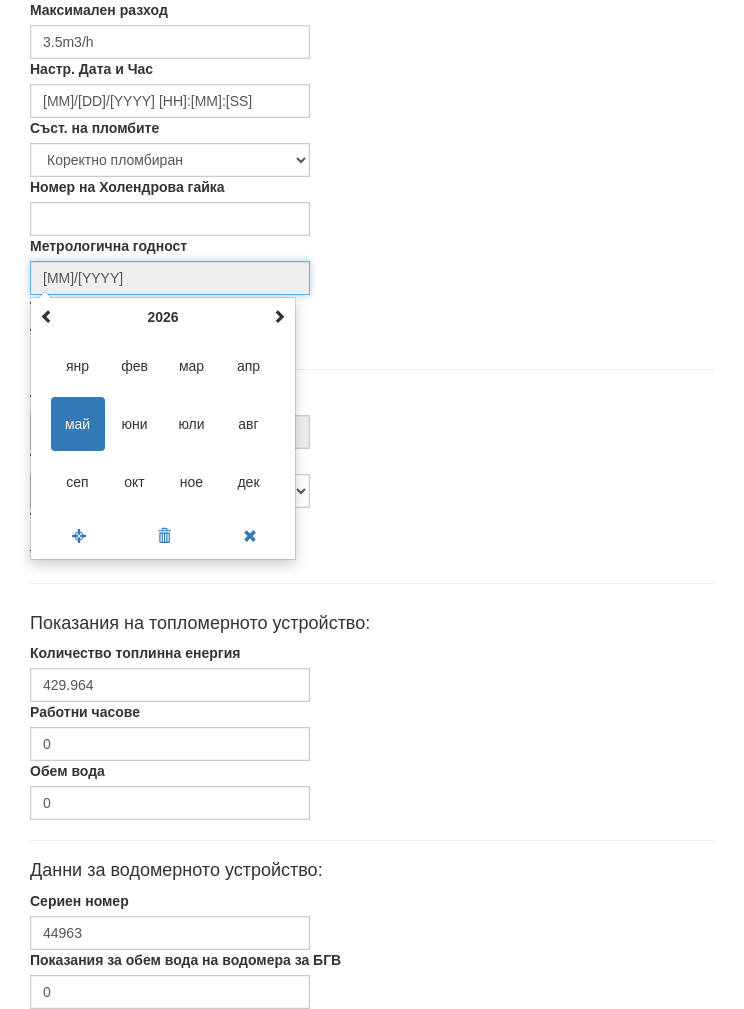click on "2026" at bounding box center [163, 317] 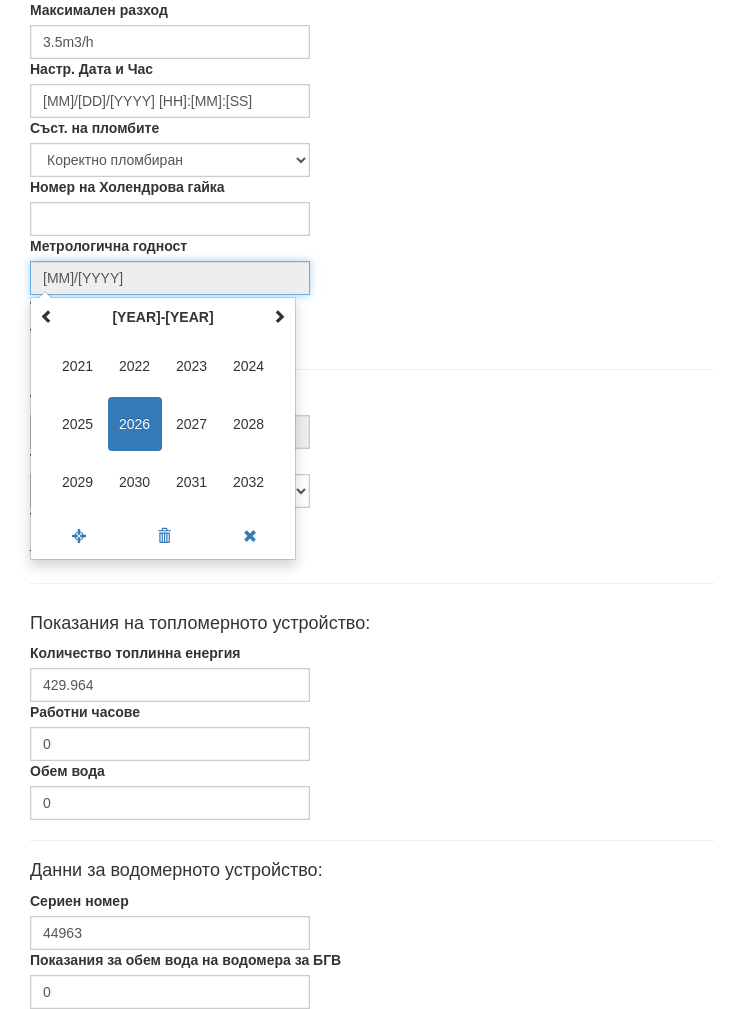 click on "2027" at bounding box center [192, 424] 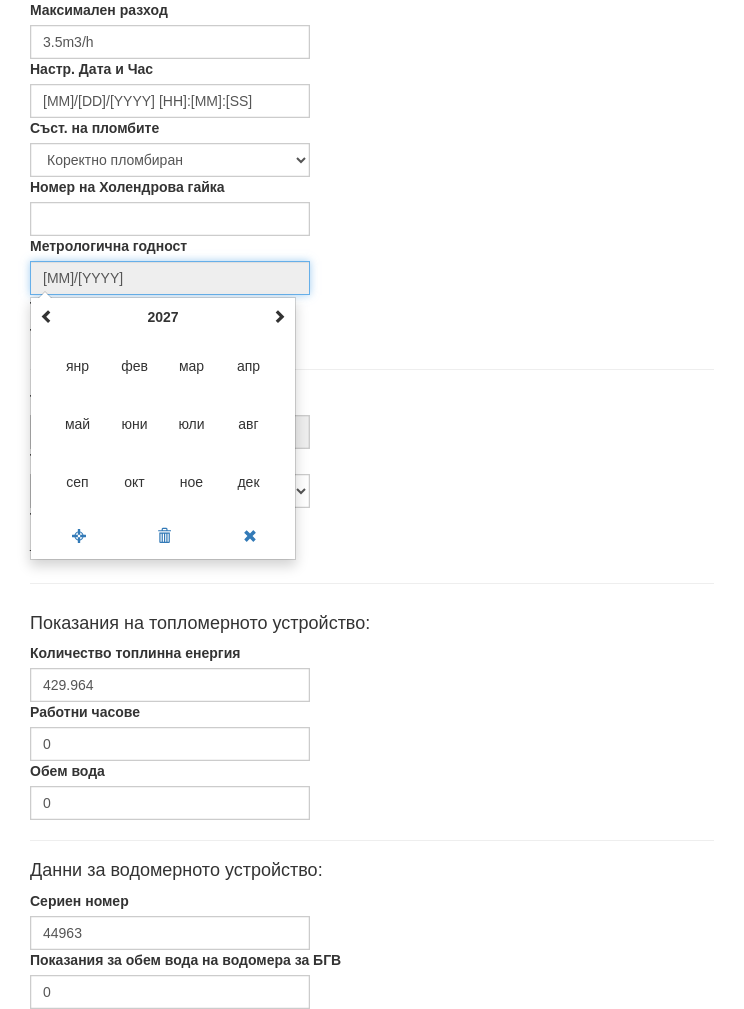 click on "юли" at bounding box center [192, 424] 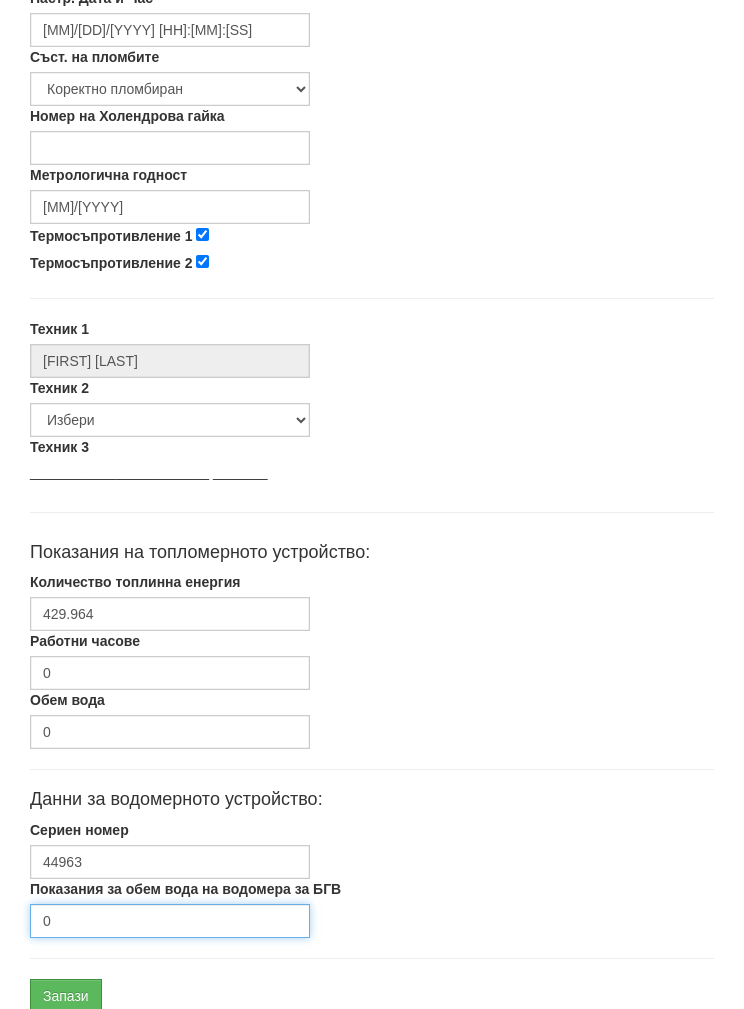 click on "0" at bounding box center (170, 921) 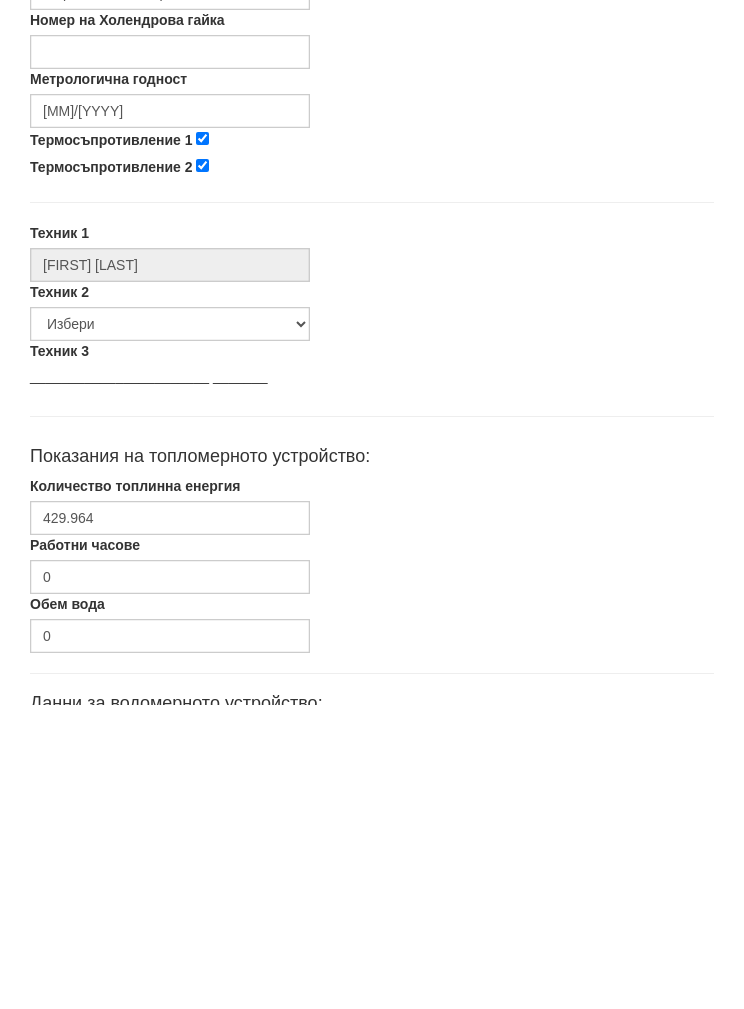 scroll, scrollTop: 798, scrollLeft: 0, axis: vertical 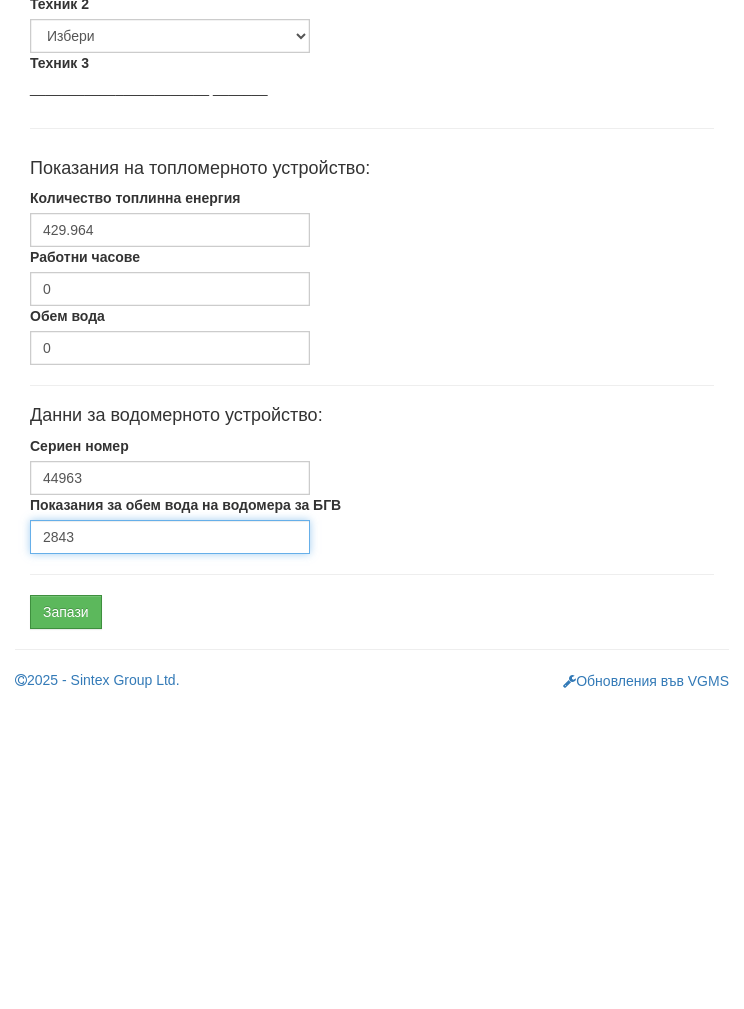 type on "2843" 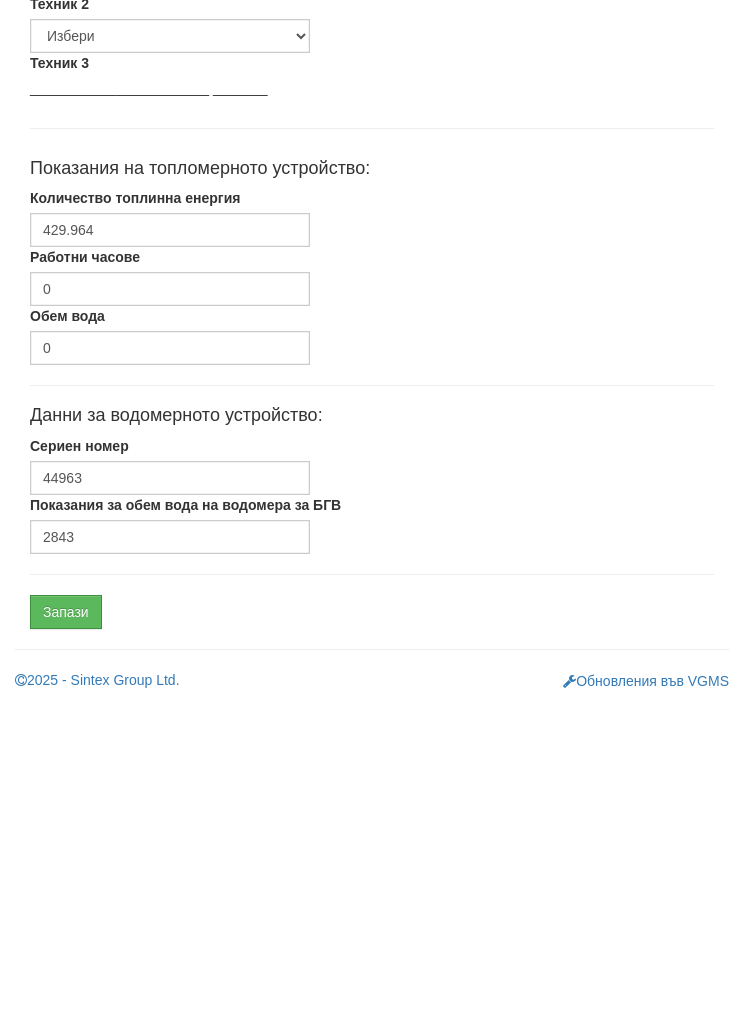 click on "Запази" at bounding box center (66, 916) 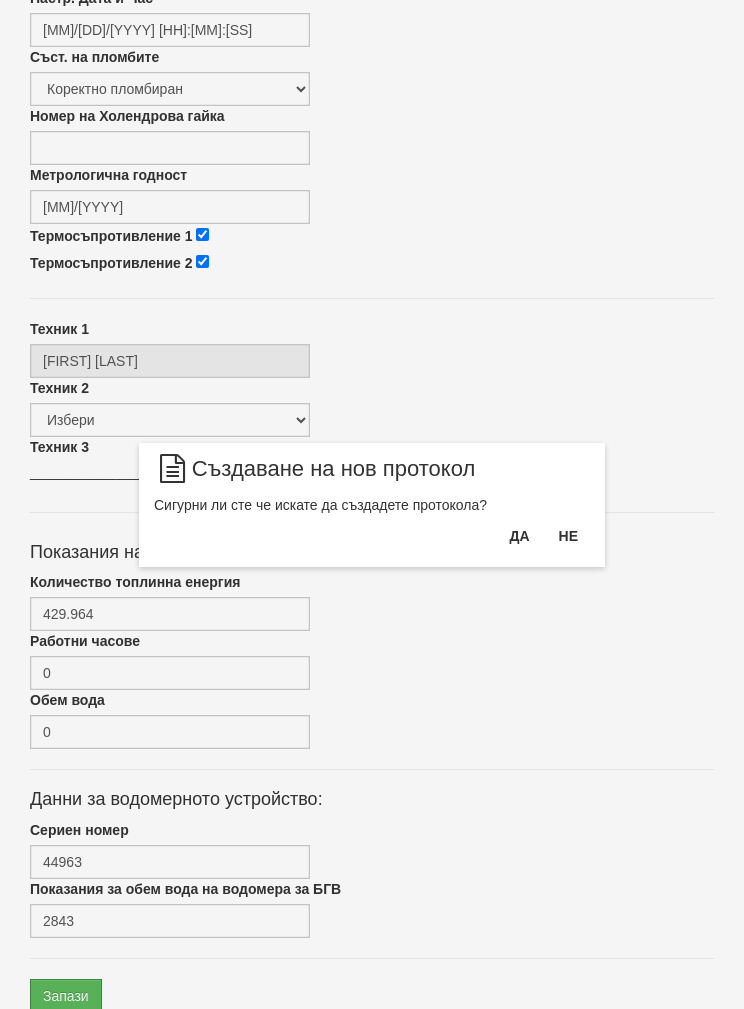 click on "Да" at bounding box center [519, 536] 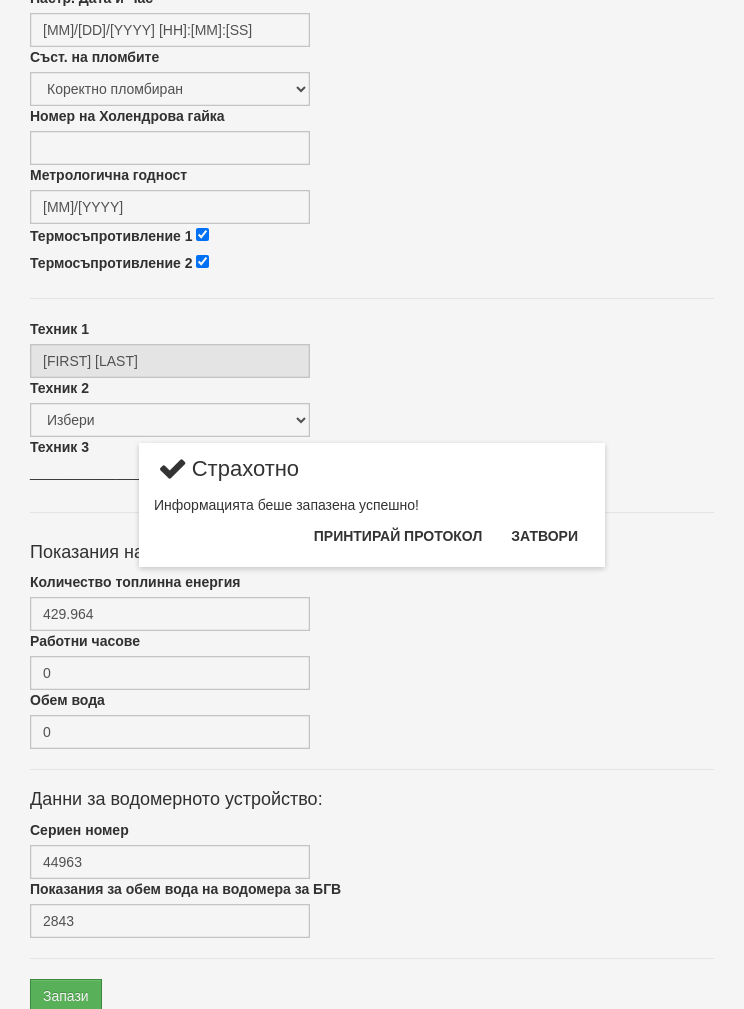 click on "Затвори" at bounding box center [544, 536] 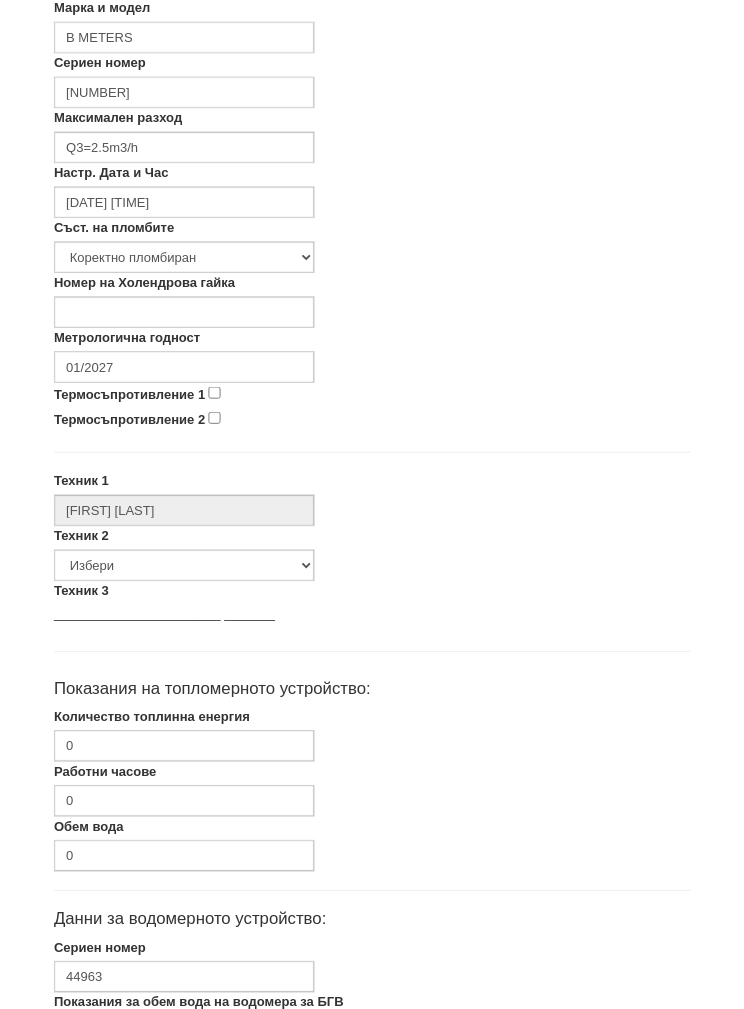 scroll, scrollTop: 531, scrollLeft: 0, axis: vertical 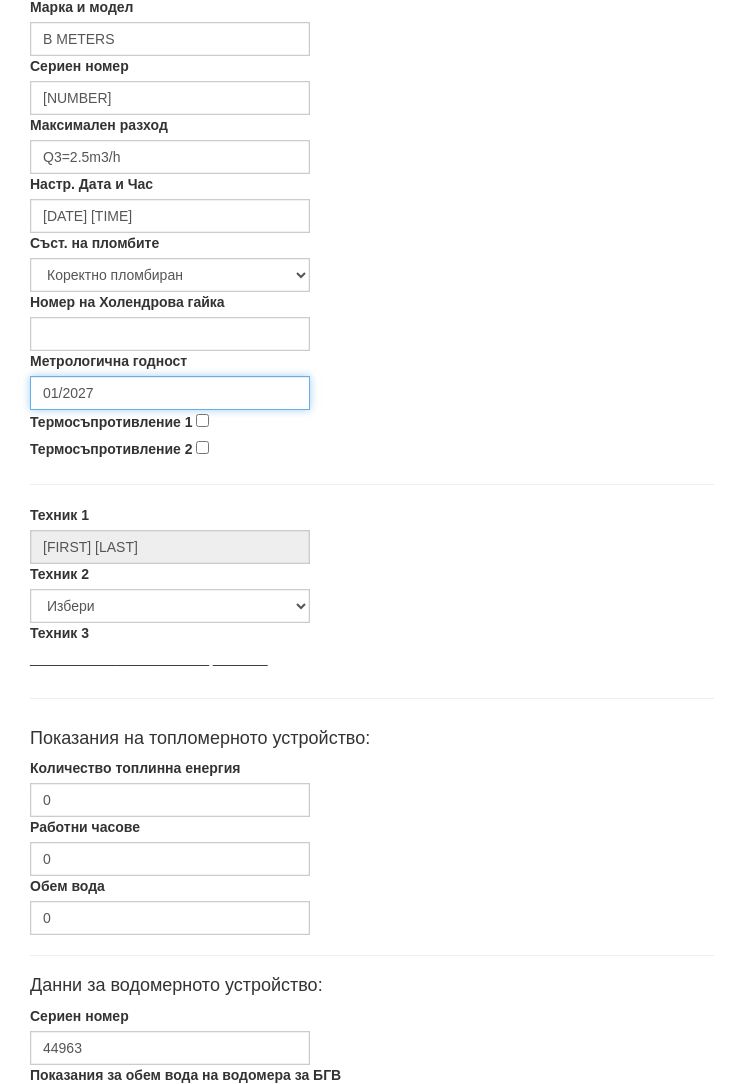 click on "01/2027" at bounding box center (170, 394) 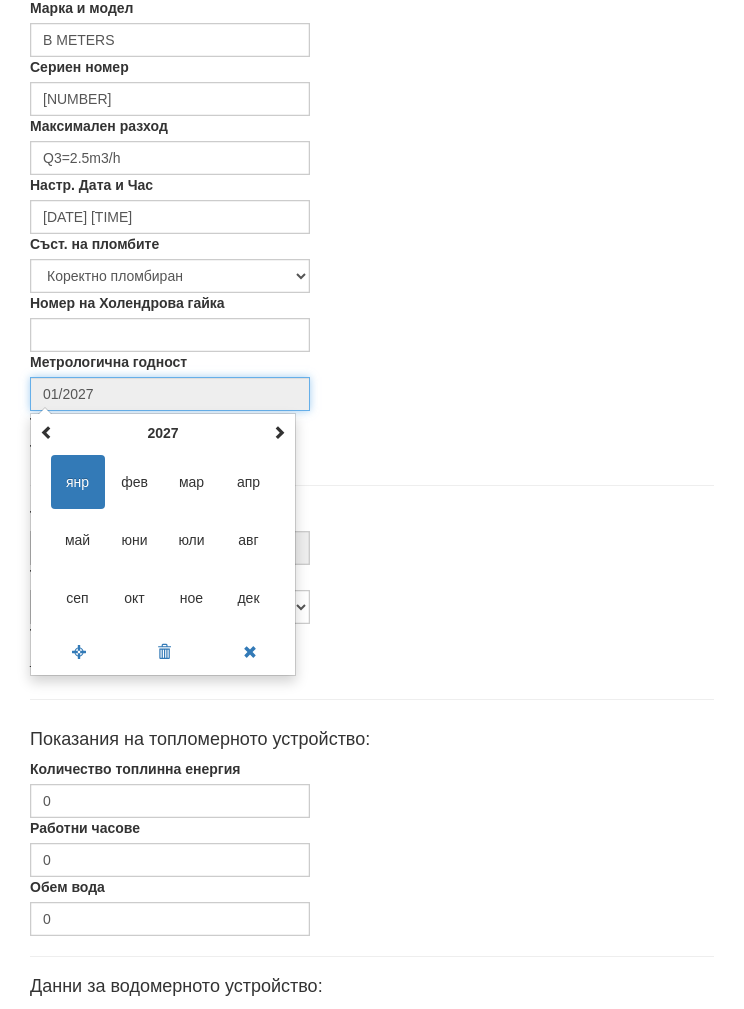 click on "2027" at bounding box center [163, 433] 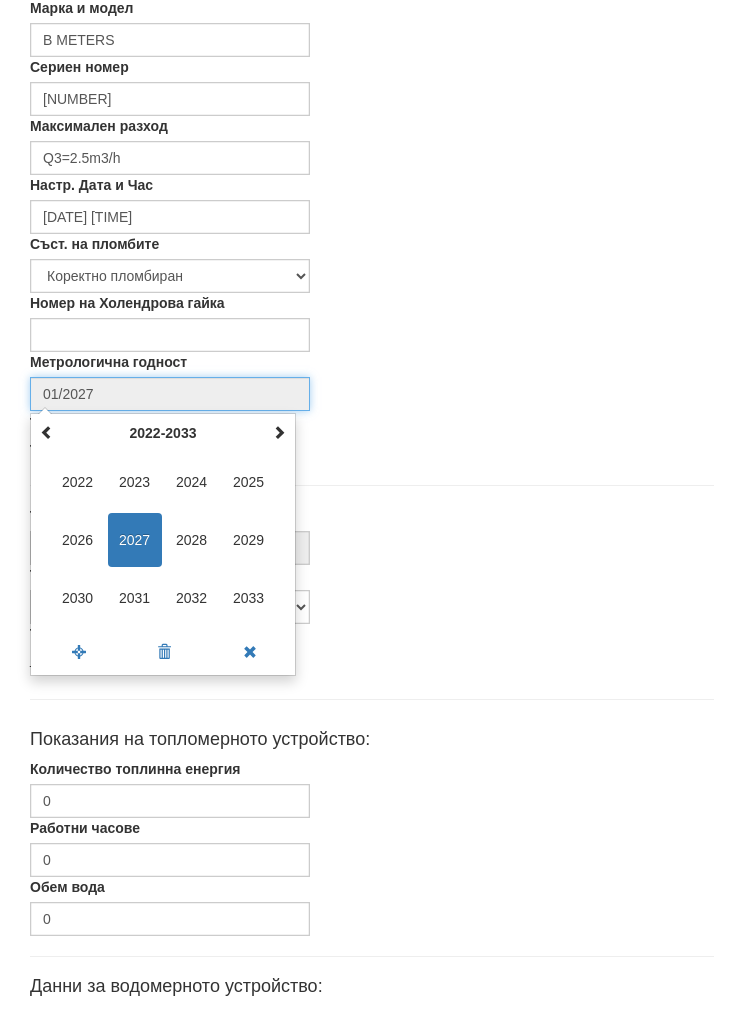 click on "2030" at bounding box center [78, 598] 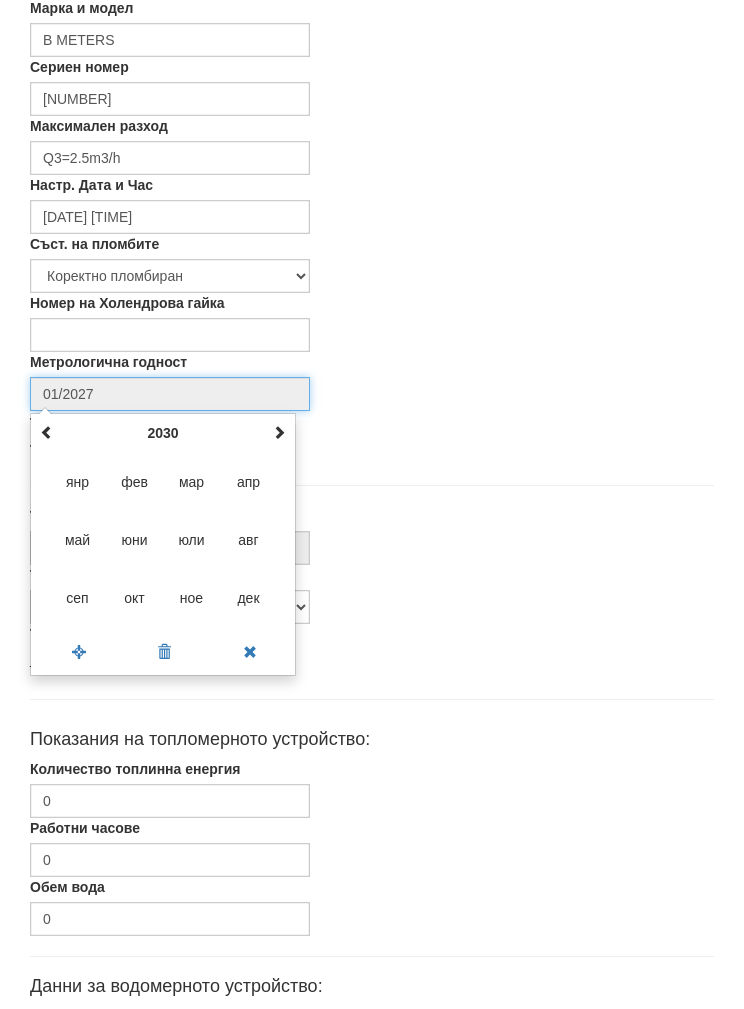 click on "юли" at bounding box center [192, 540] 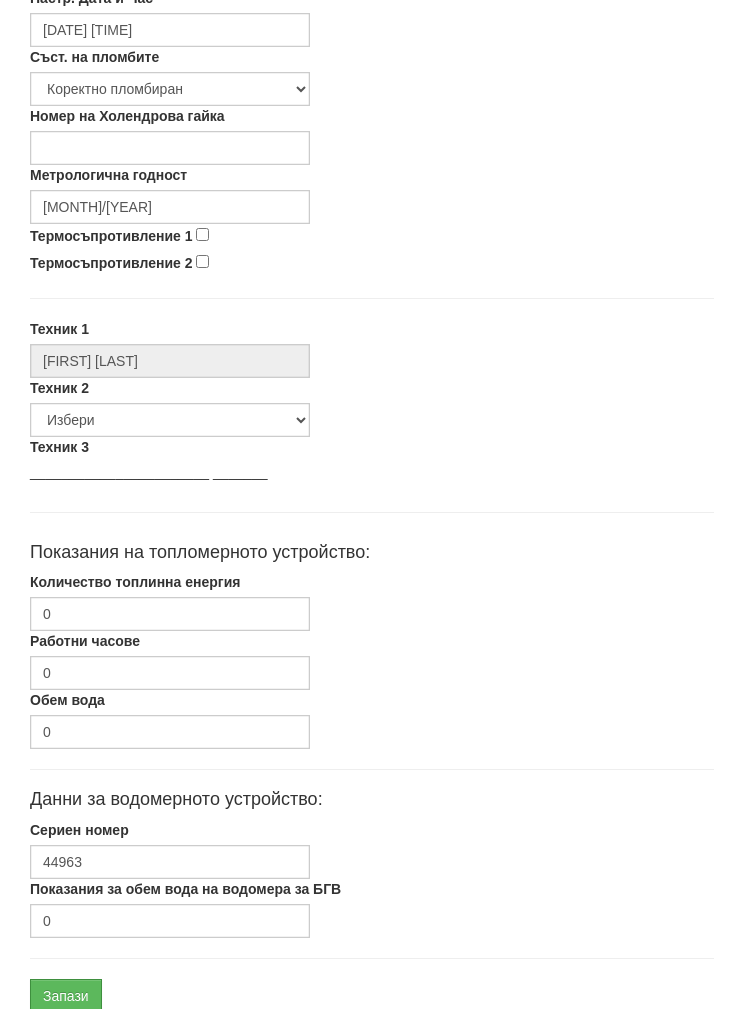scroll, scrollTop: 798, scrollLeft: 0, axis: vertical 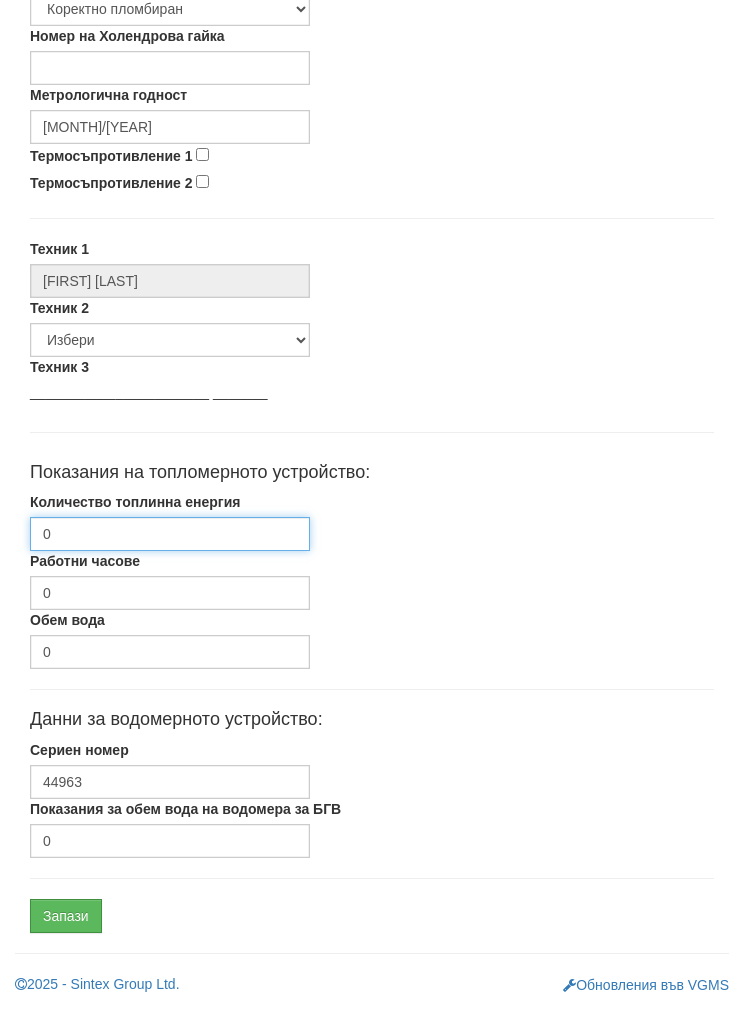 click on "0" at bounding box center (170, 534) 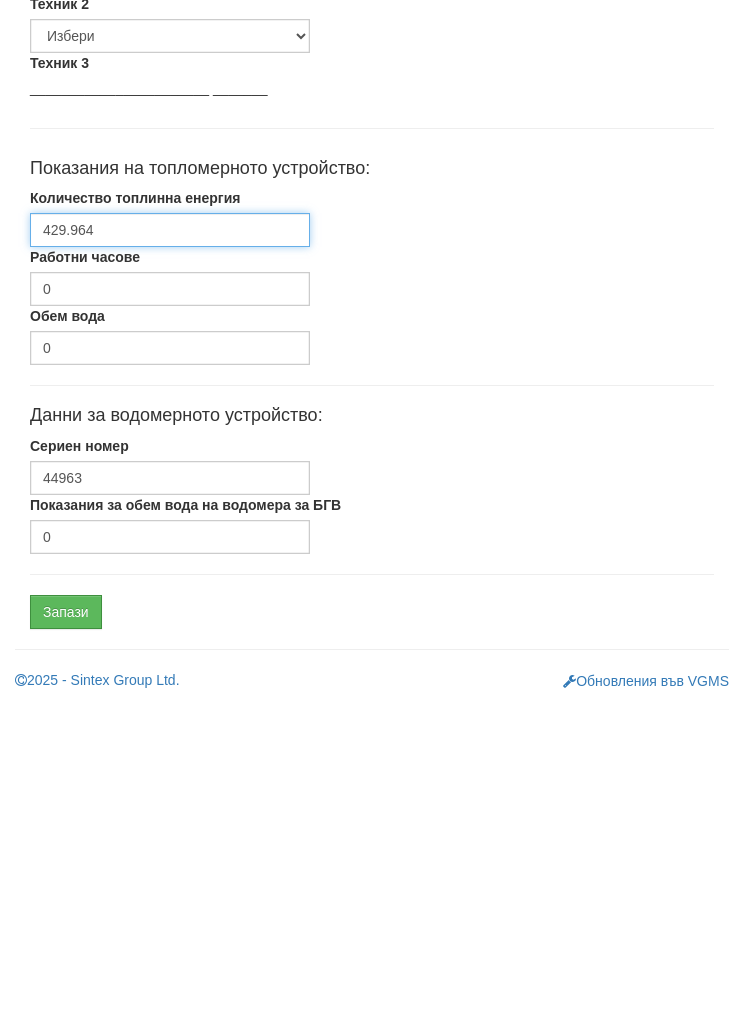 type on "429.964" 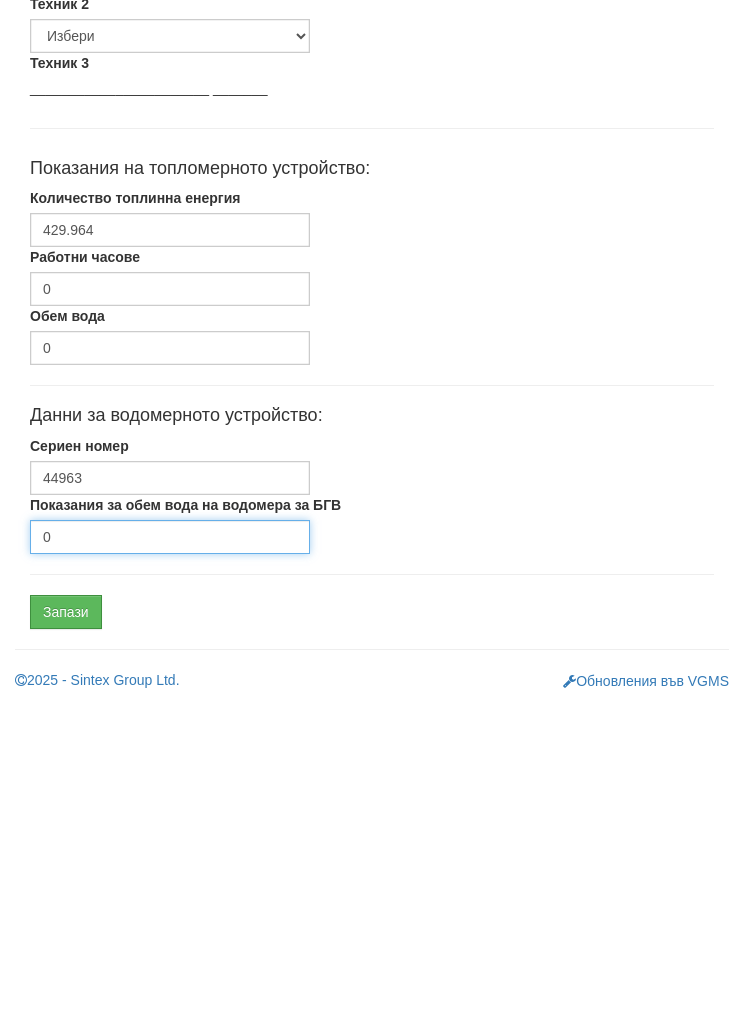 click on "0" at bounding box center (170, 841) 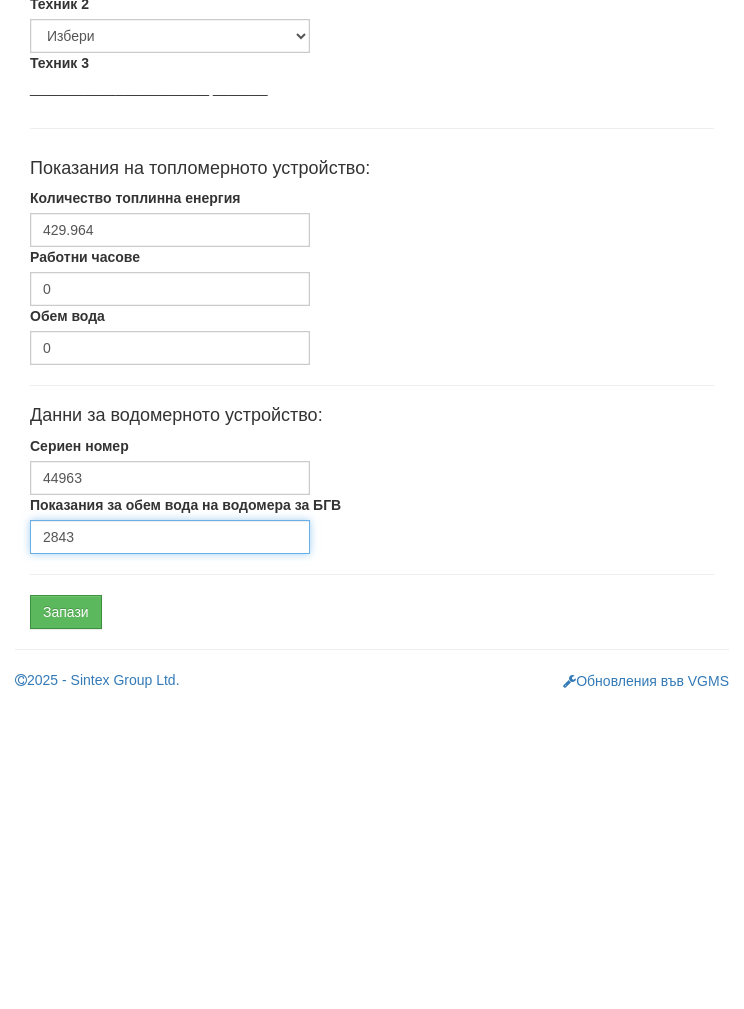 type on "2843" 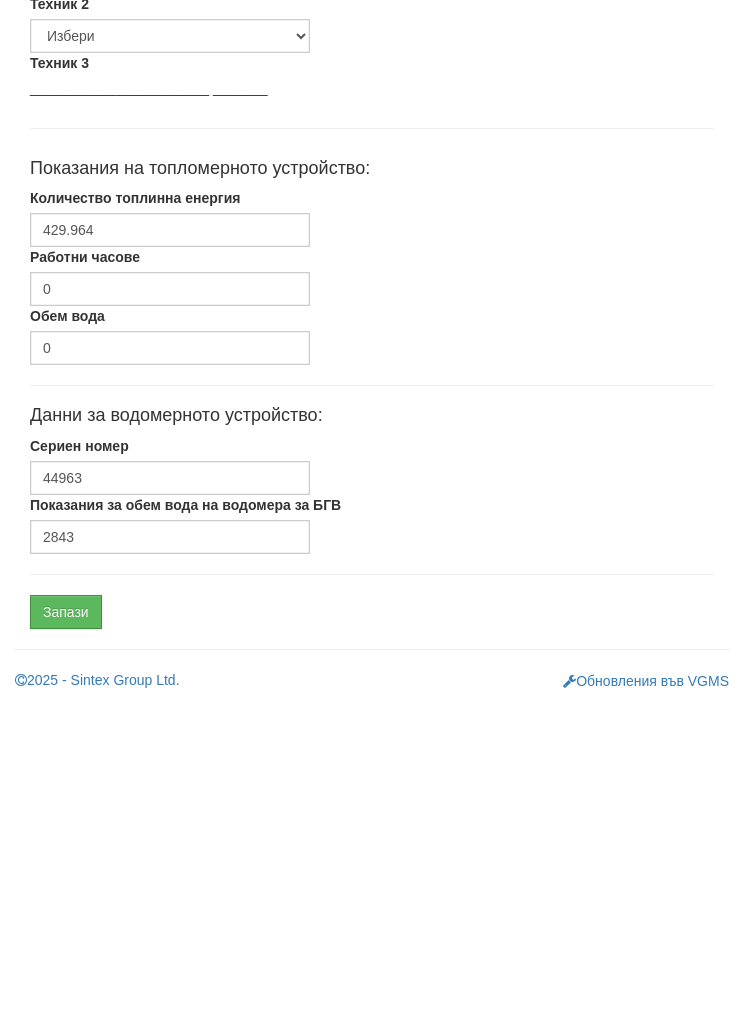 click on "Запази" at bounding box center (66, 916) 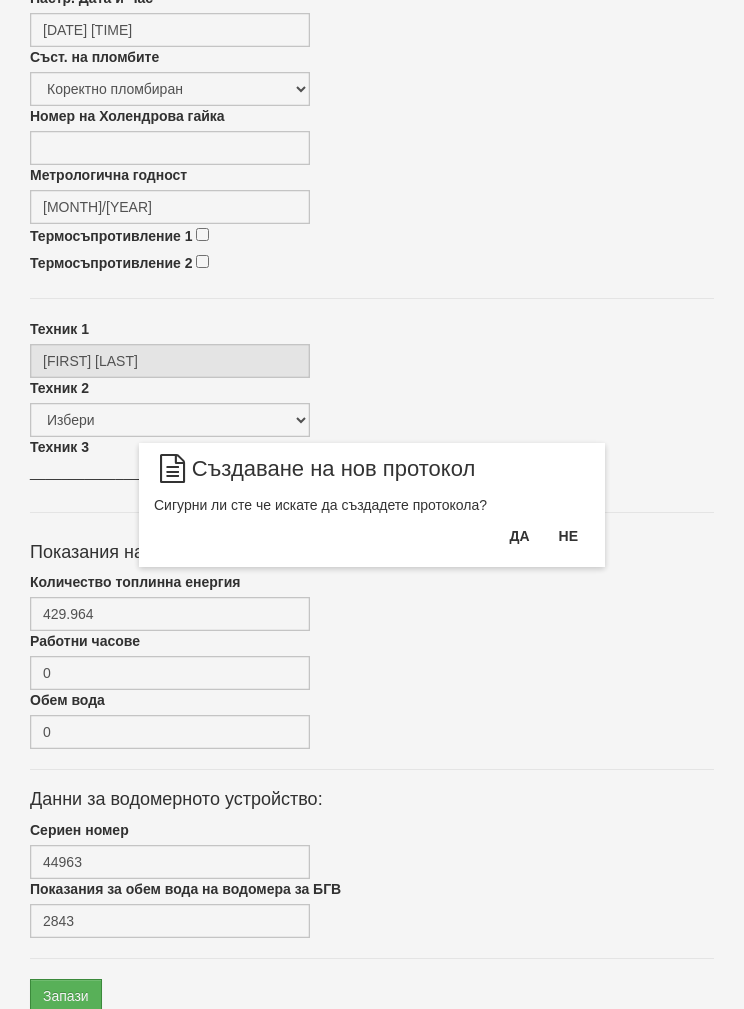 click on "Да" at bounding box center (519, 536) 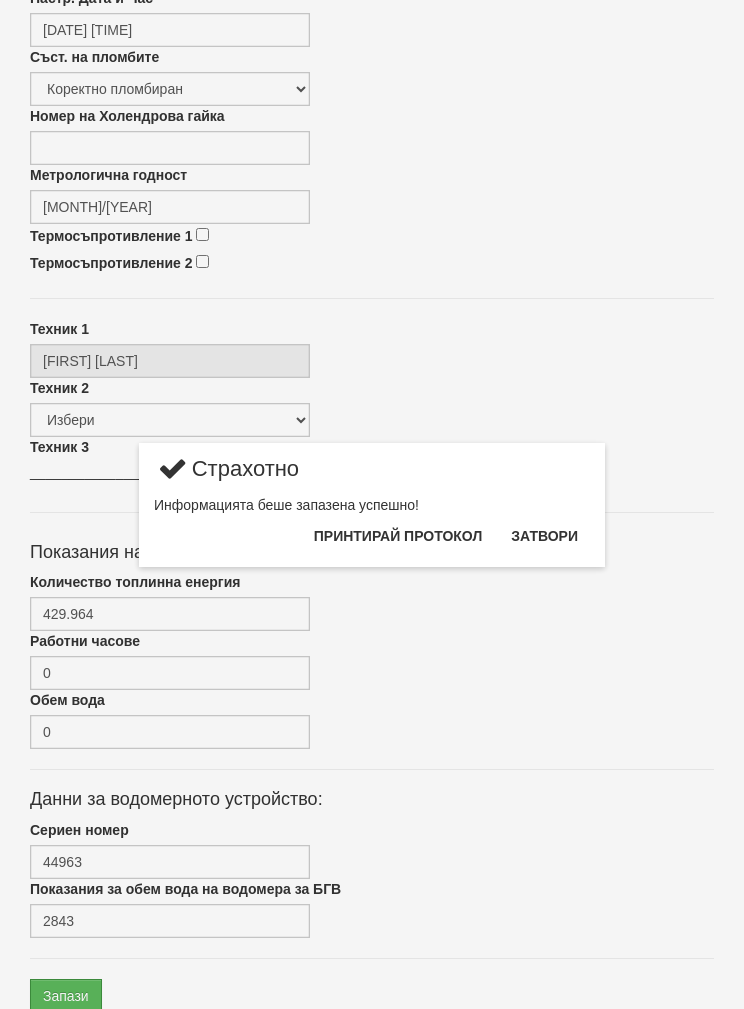 click on "Затвори" at bounding box center [544, 536] 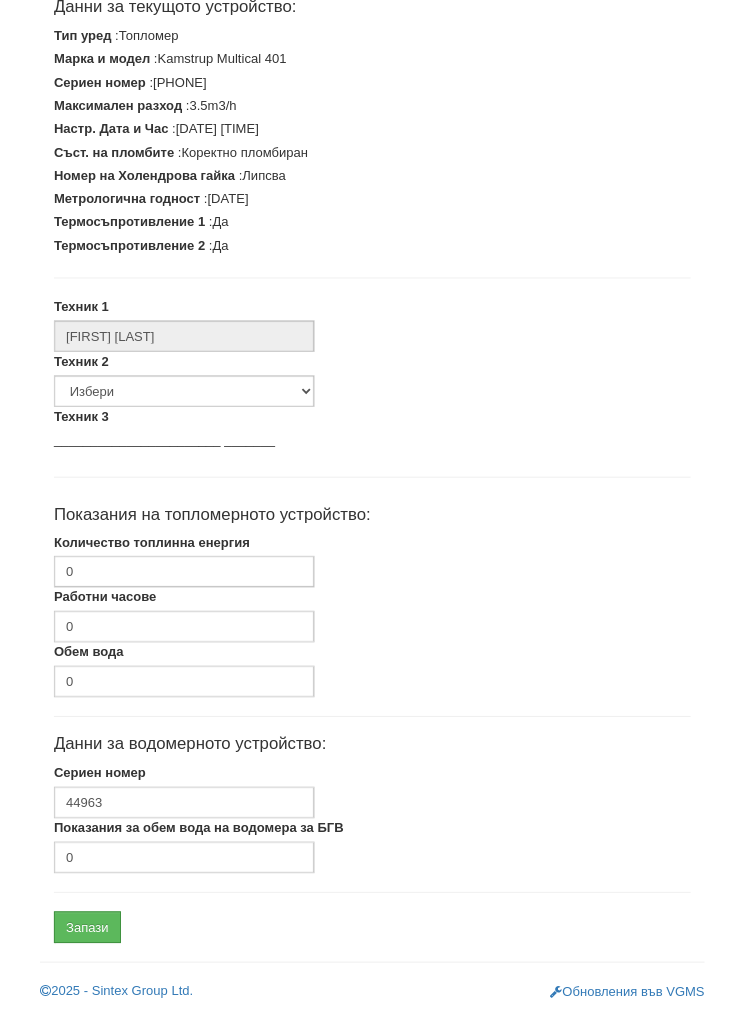 scroll, scrollTop: 372, scrollLeft: 0, axis: vertical 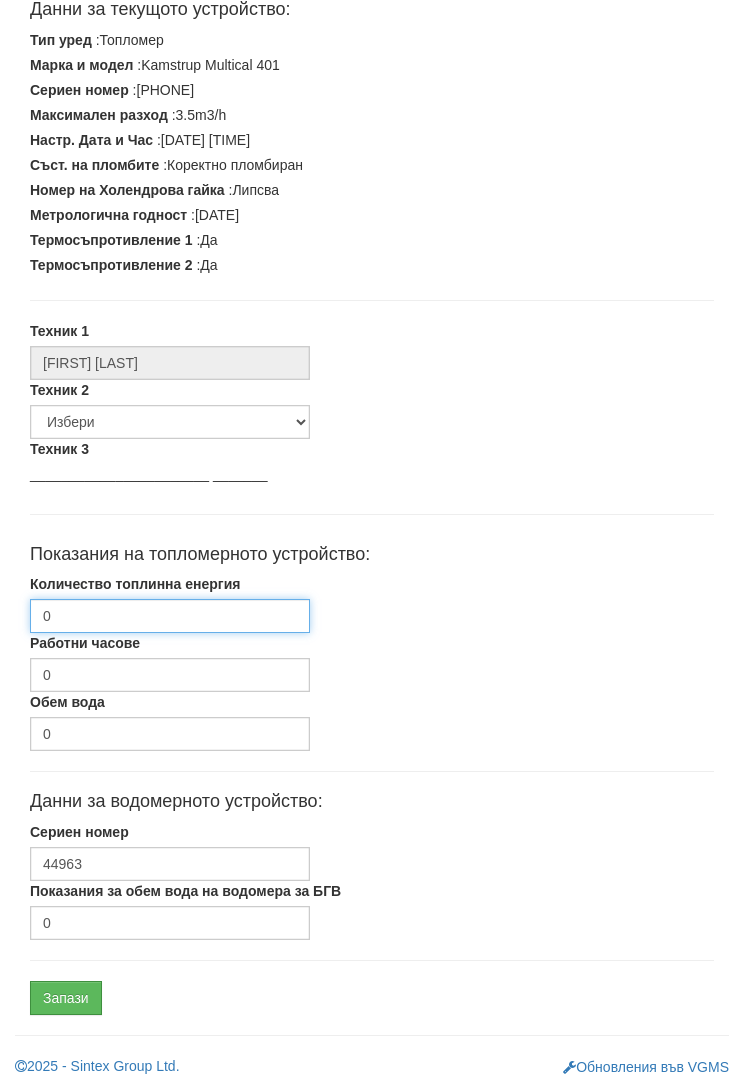 click on "0" at bounding box center [170, 616] 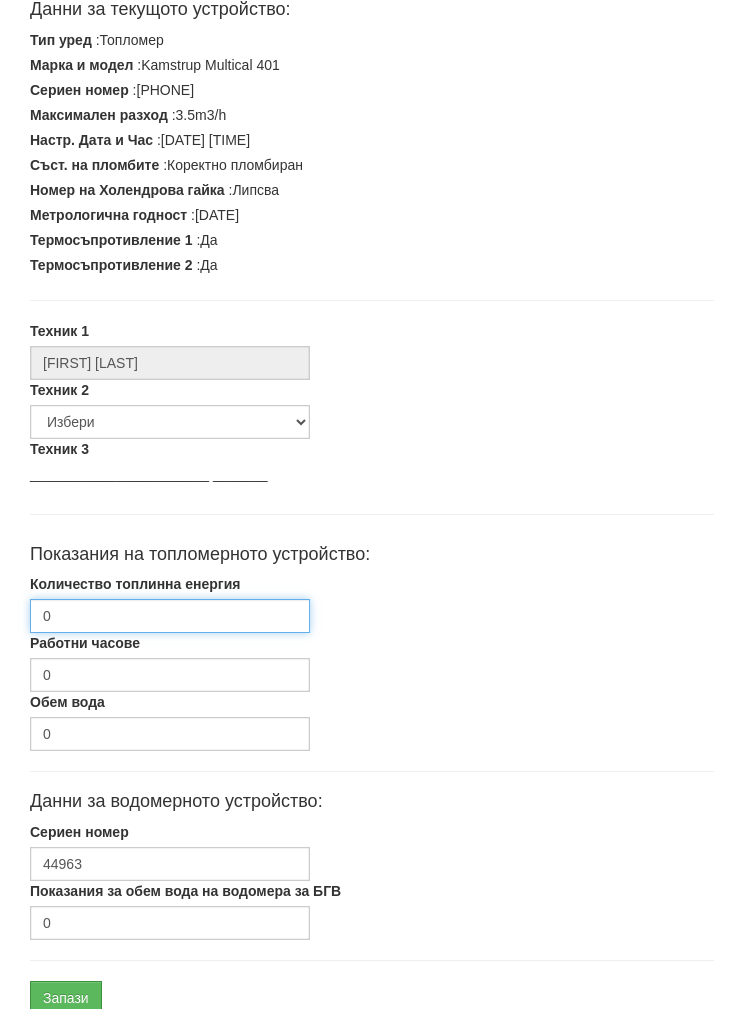 click on "0" at bounding box center (170, 616) 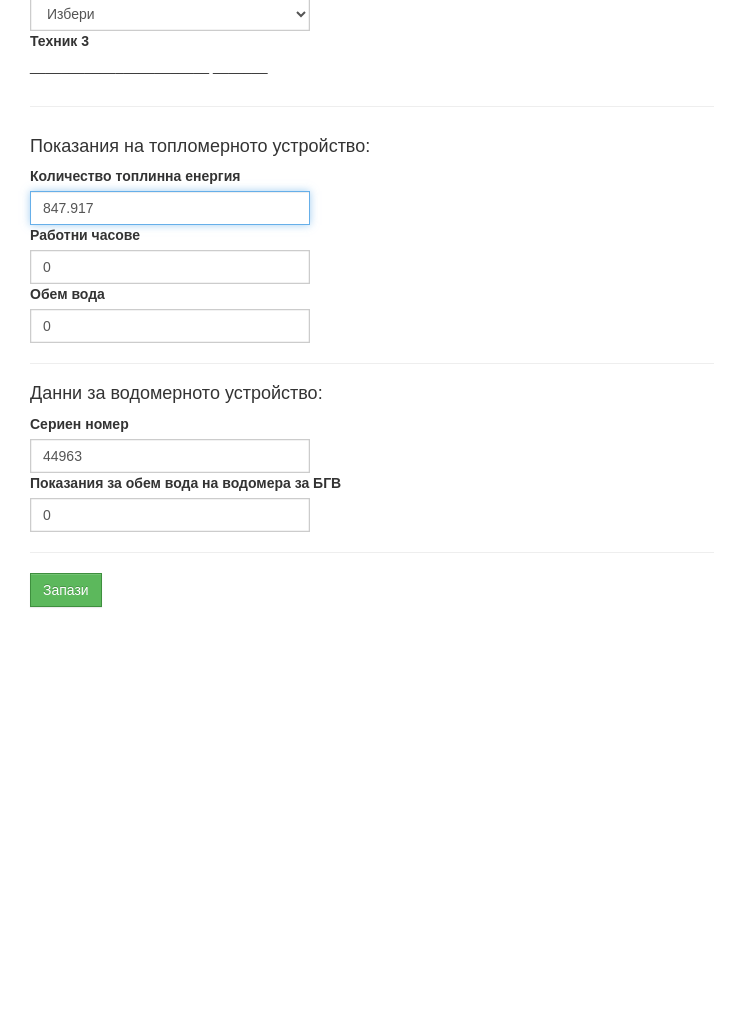 scroll, scrollTop: 452, scrollLeft: 0, axis: vertical 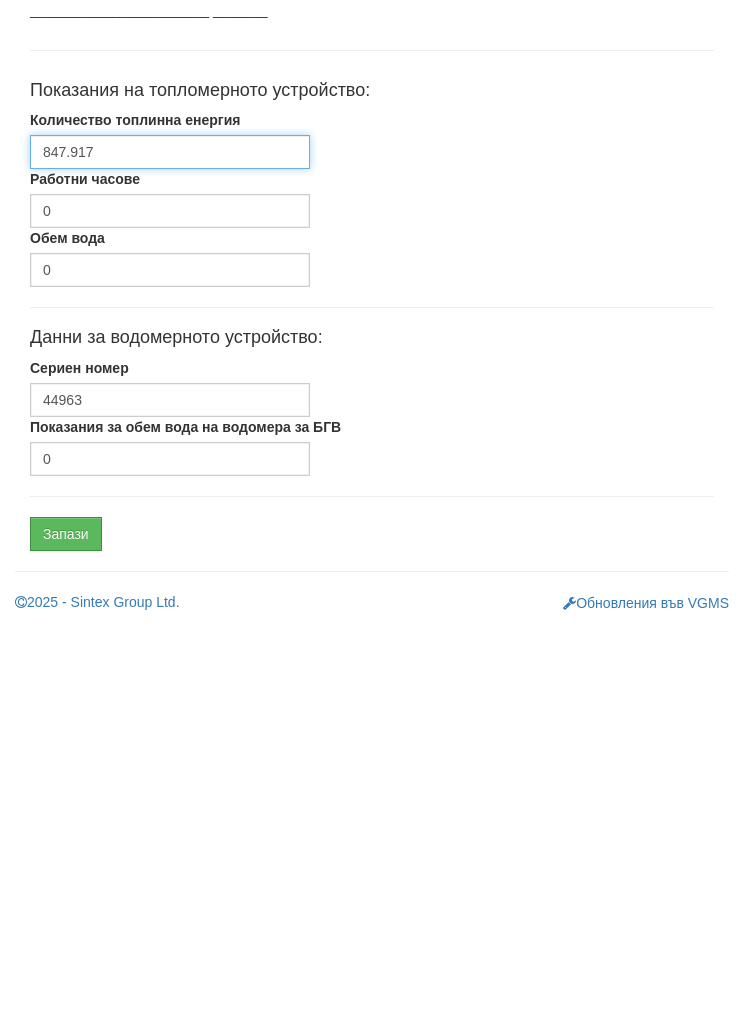 type on "847.917" 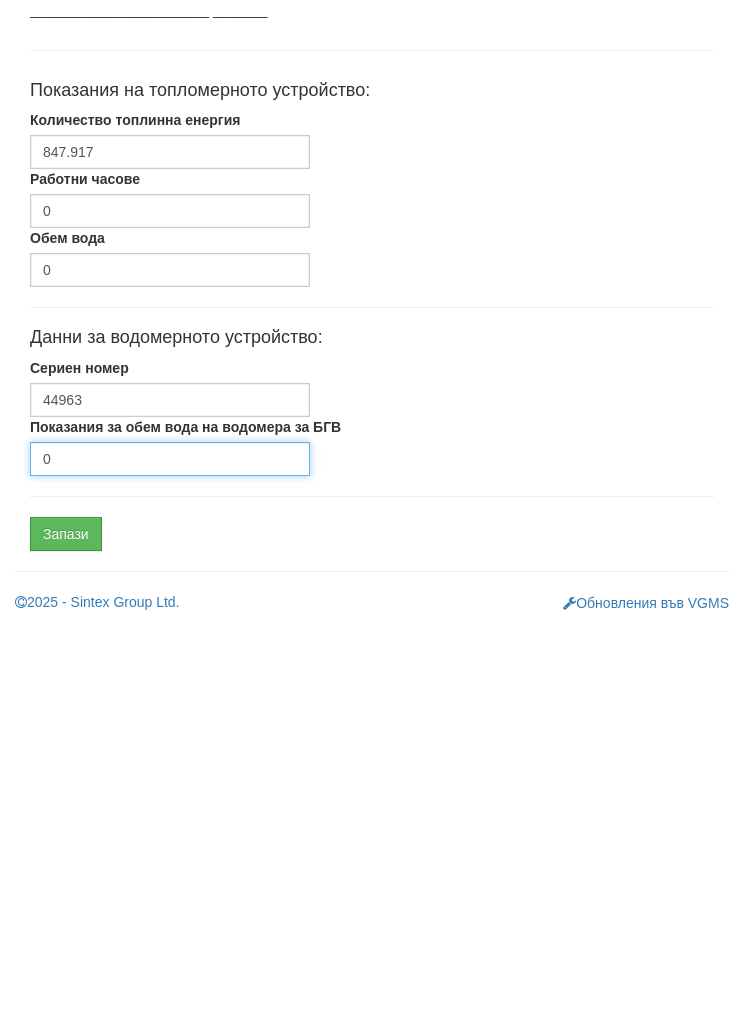 click on "0" at bounding box center (170, 843) 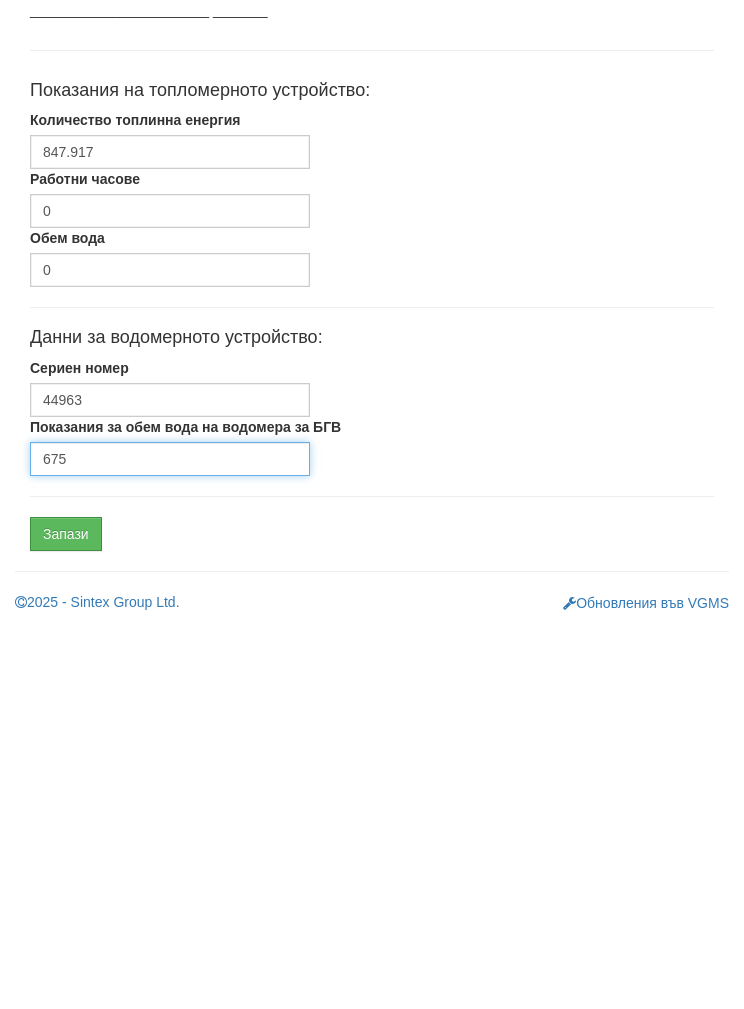 type on "675" 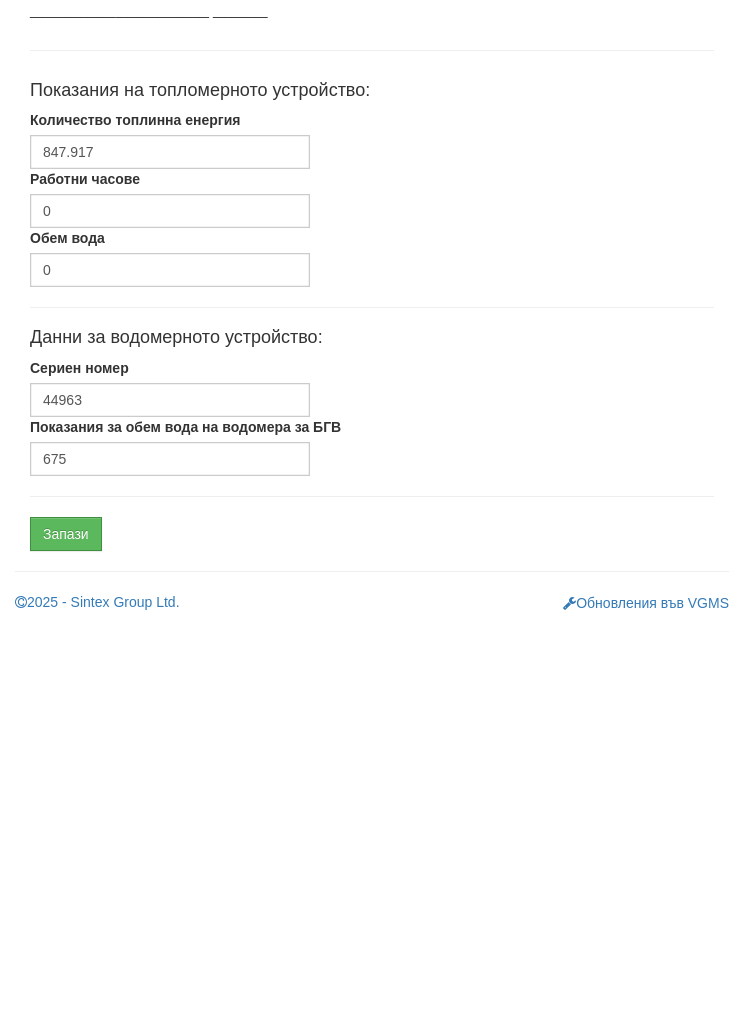 click on "Запази" at bounding box center [66, 918] 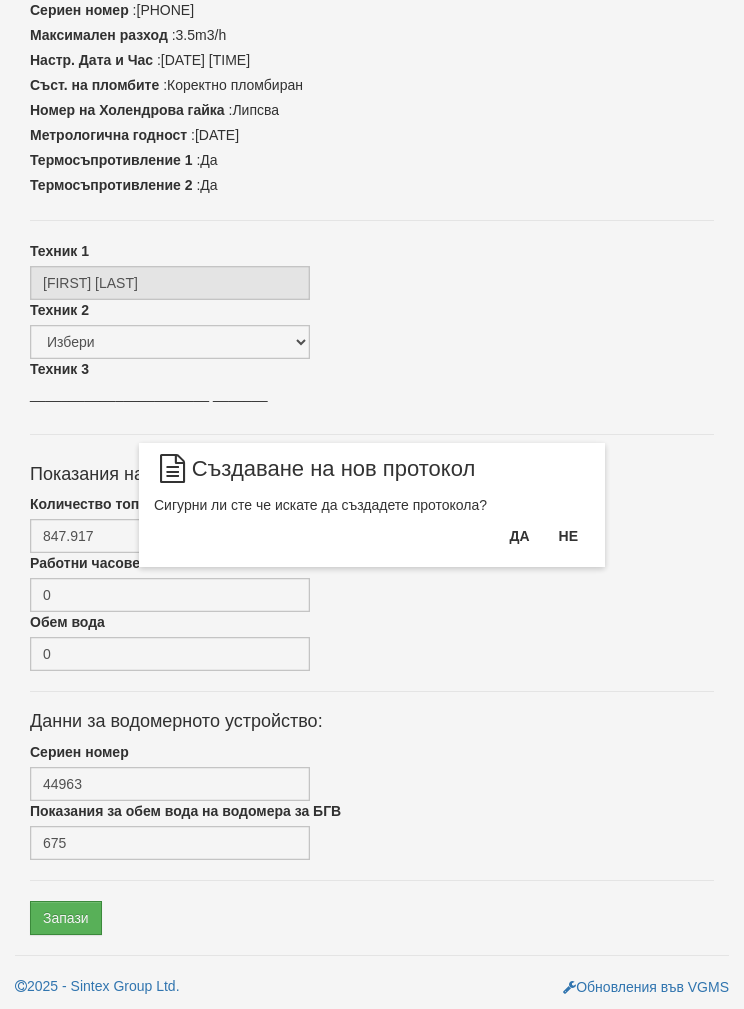 click on "Да" at bounding box center [519, 536] 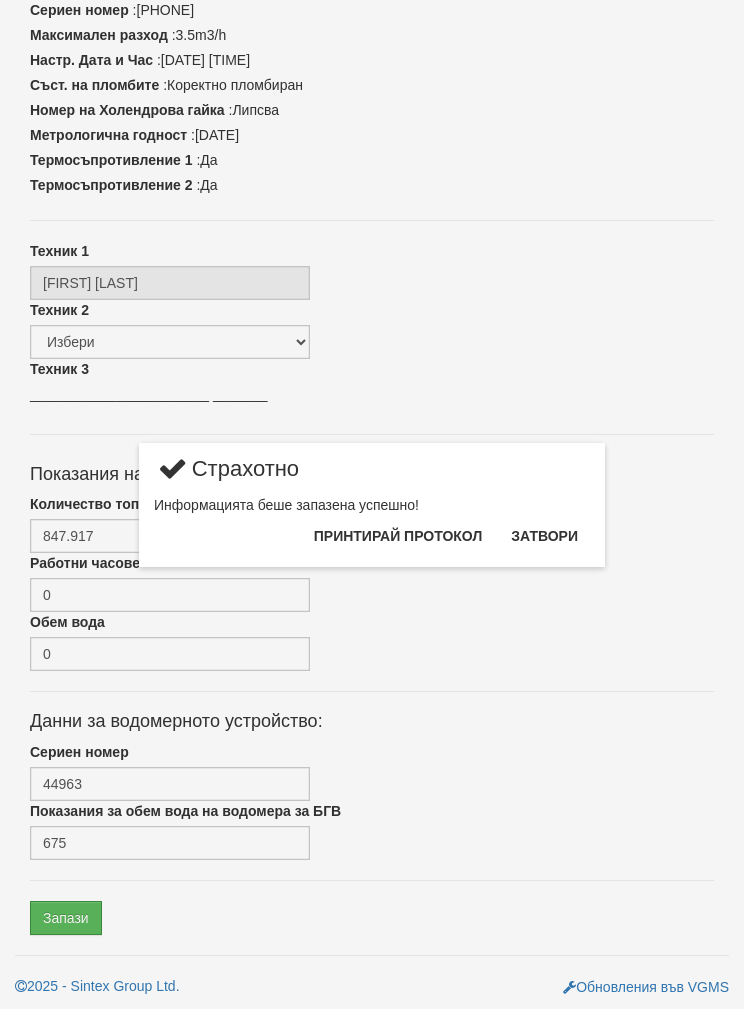 click on "Затвори" at bounding box center (544, 536) 